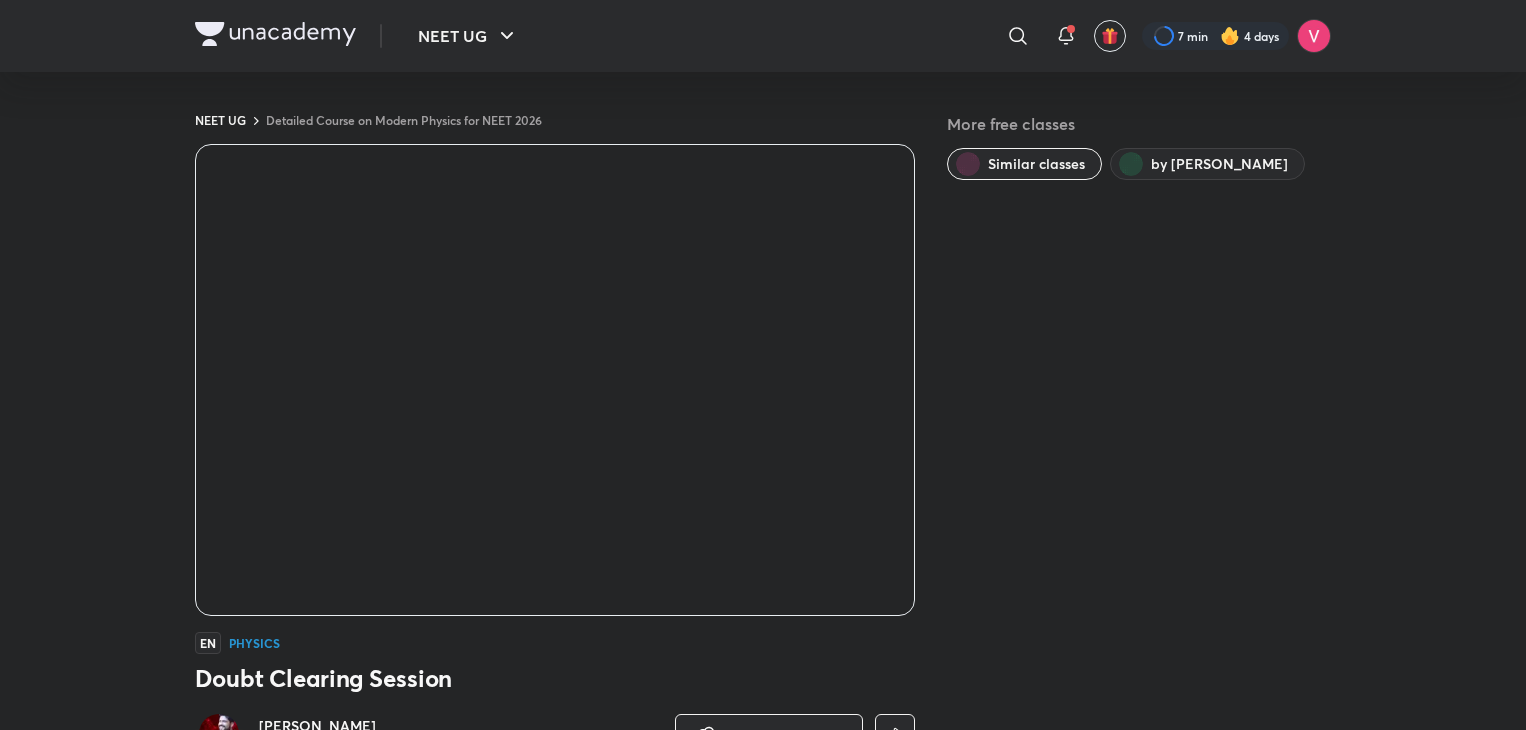 scroll, scrollTop: 1188, scrollLeft: 0, axis: vertical 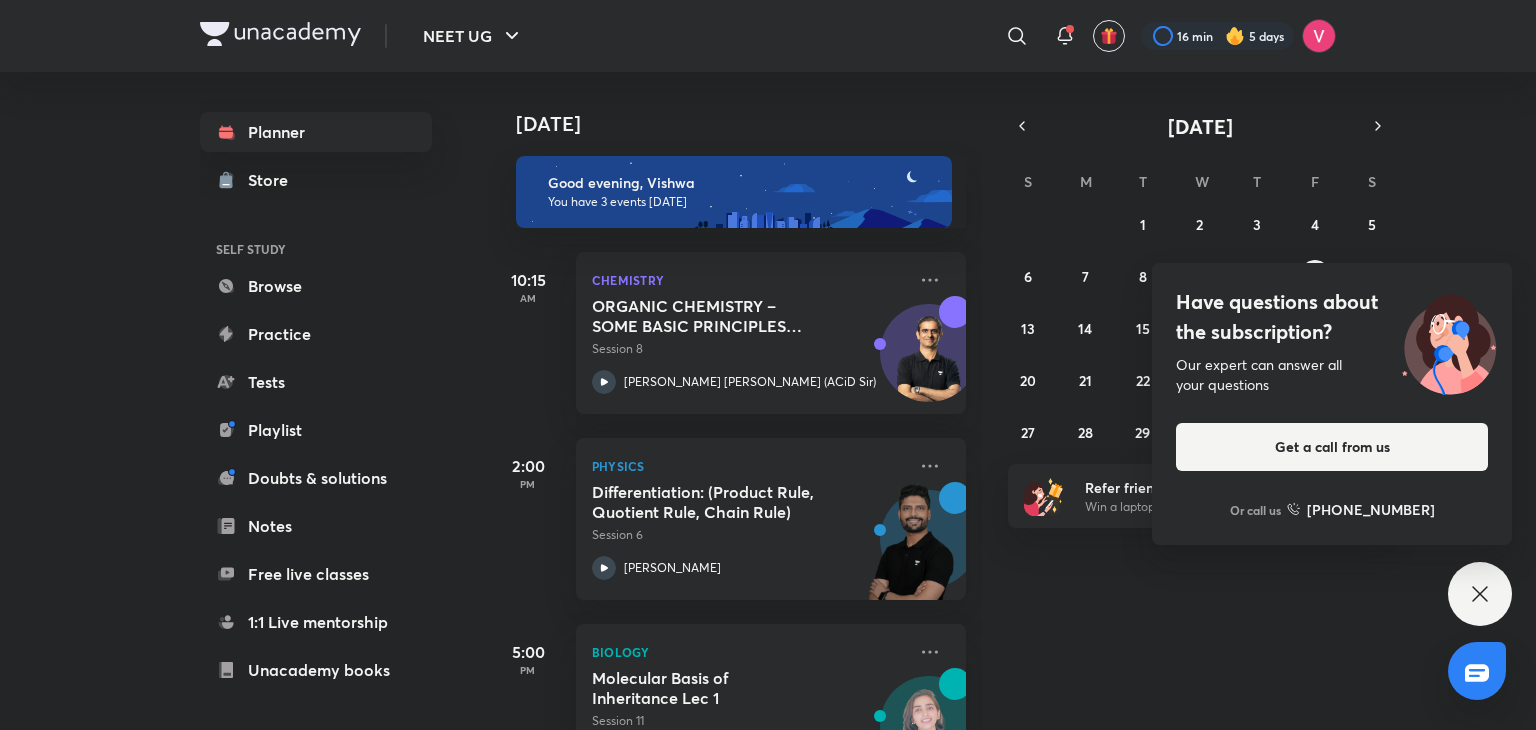 click 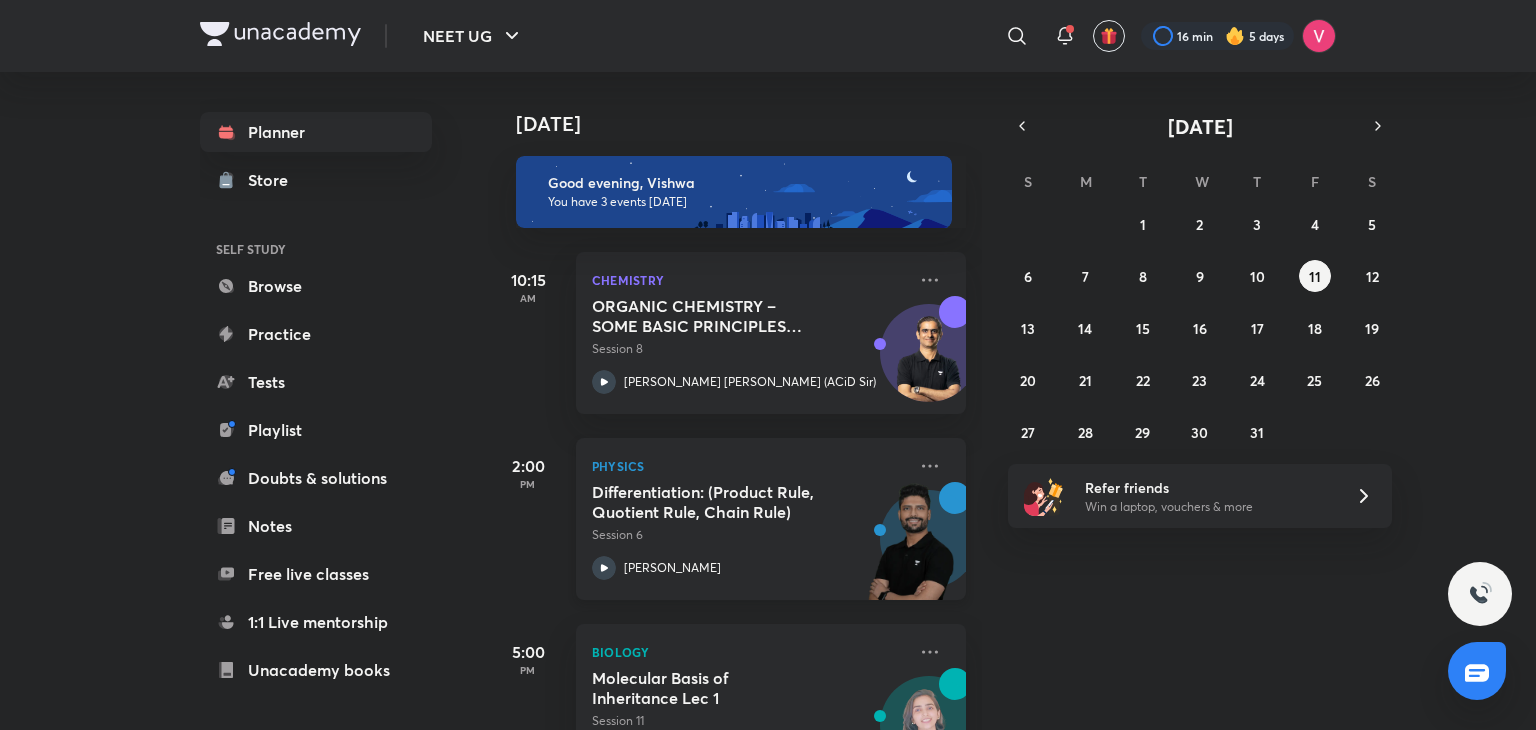 click at bounding box center (911, 551) 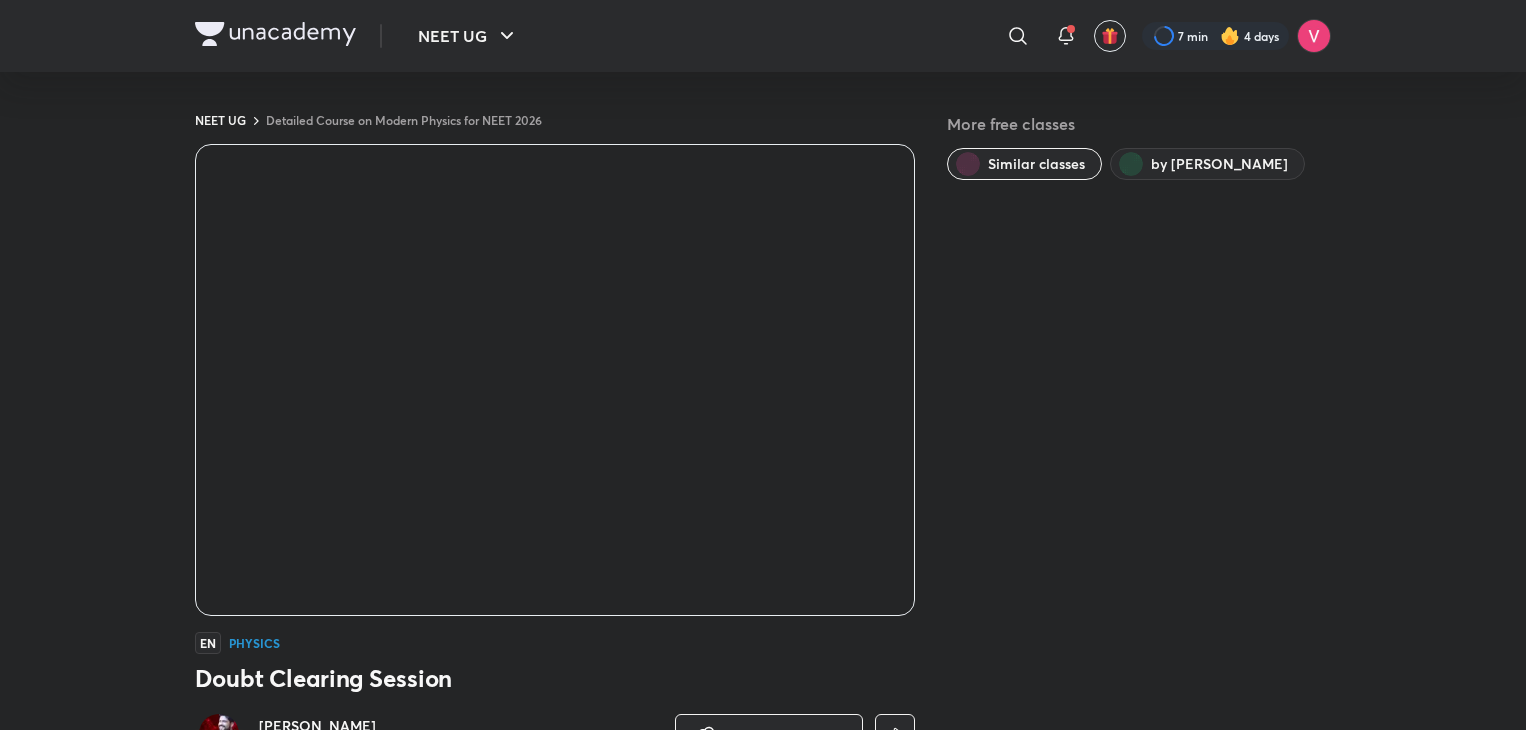 scroll, scrollTop: 1188, scrollLeft: 0, axis: vertical 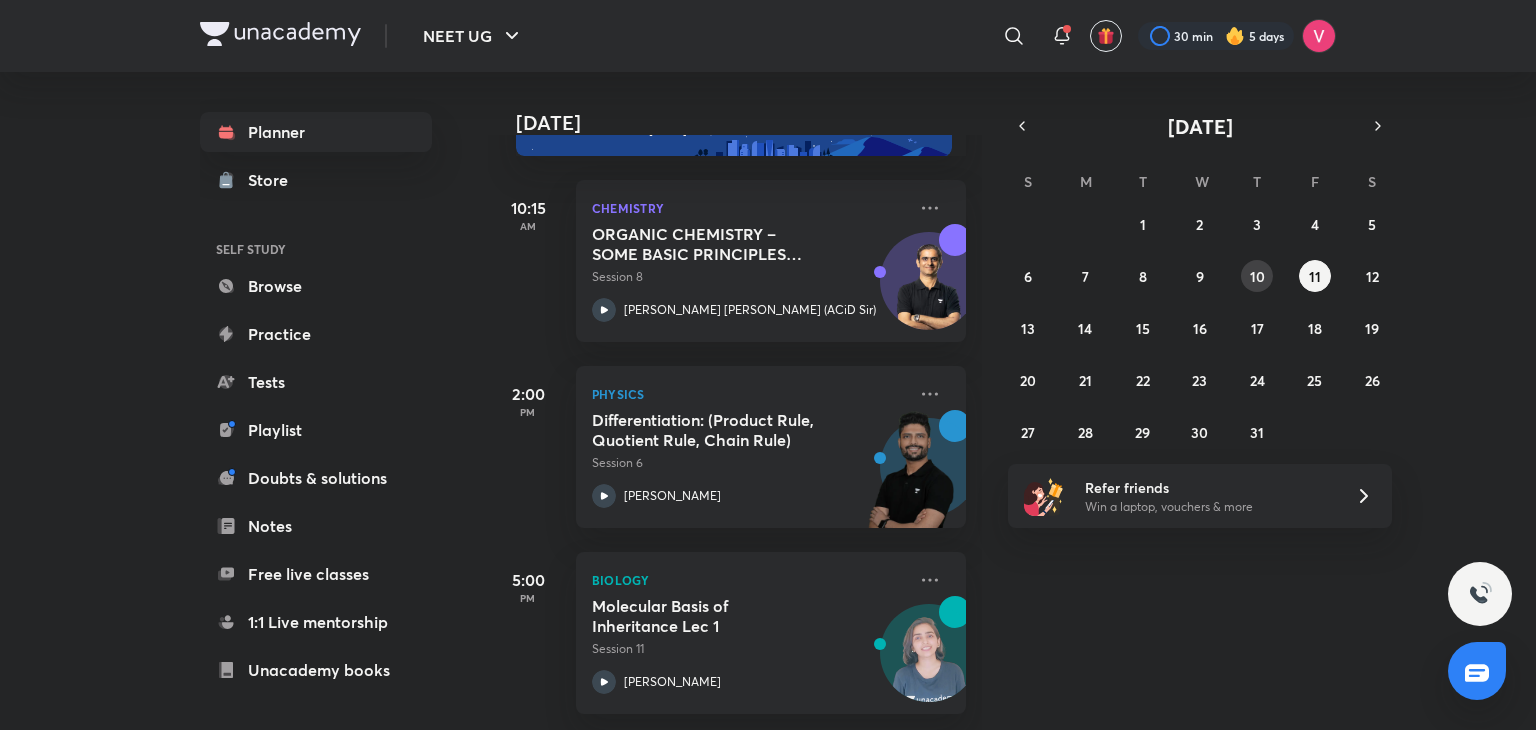 click on "29 30 1 2 3 4 5 6 7 8 9 10 11 12 13 14 15 16 17 18 19 20 21 22 23 24 25 26 27 28 29 30 31 1 2" at bounding box center [1200, 328] 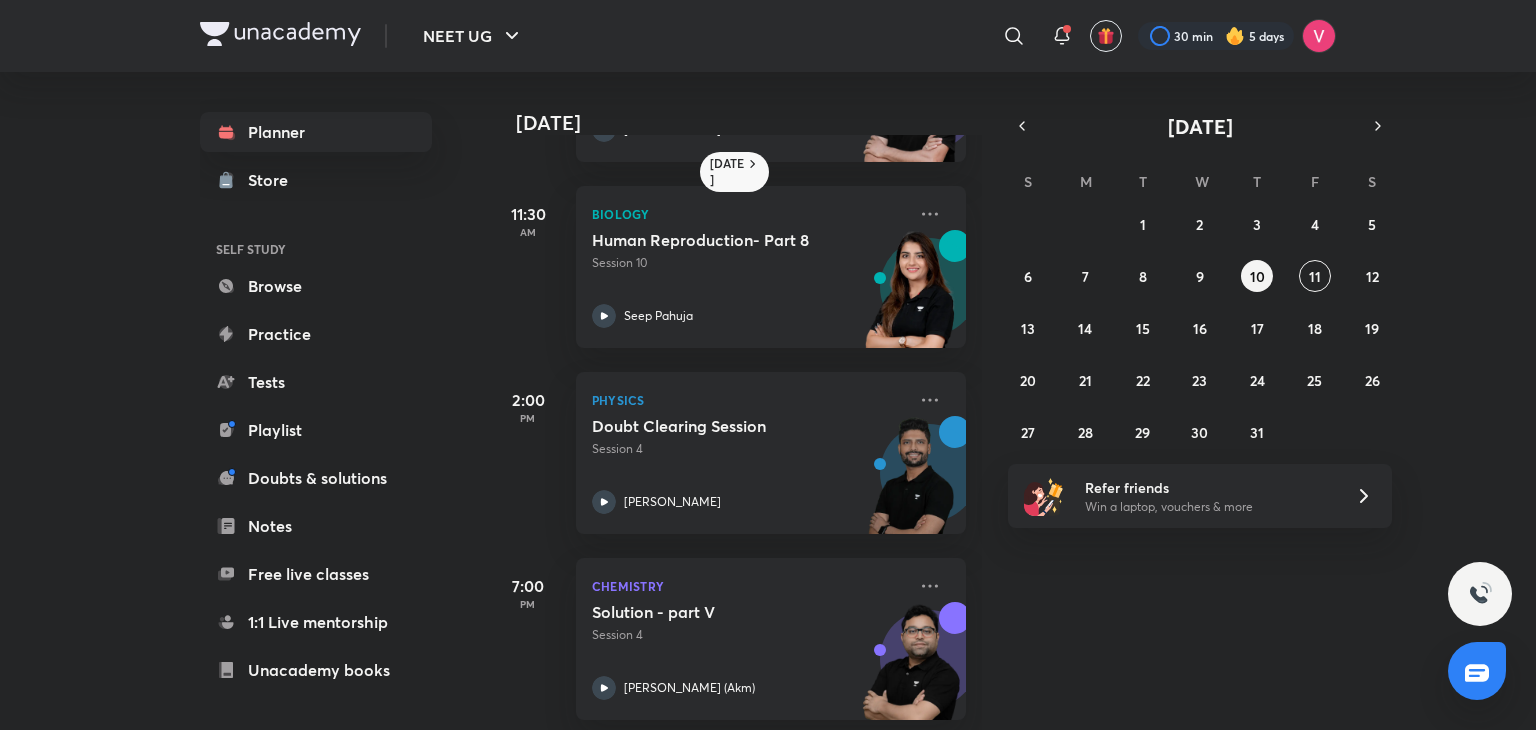 scroll, scrollTop: 368, scrollLeft: 0, axis: vertical 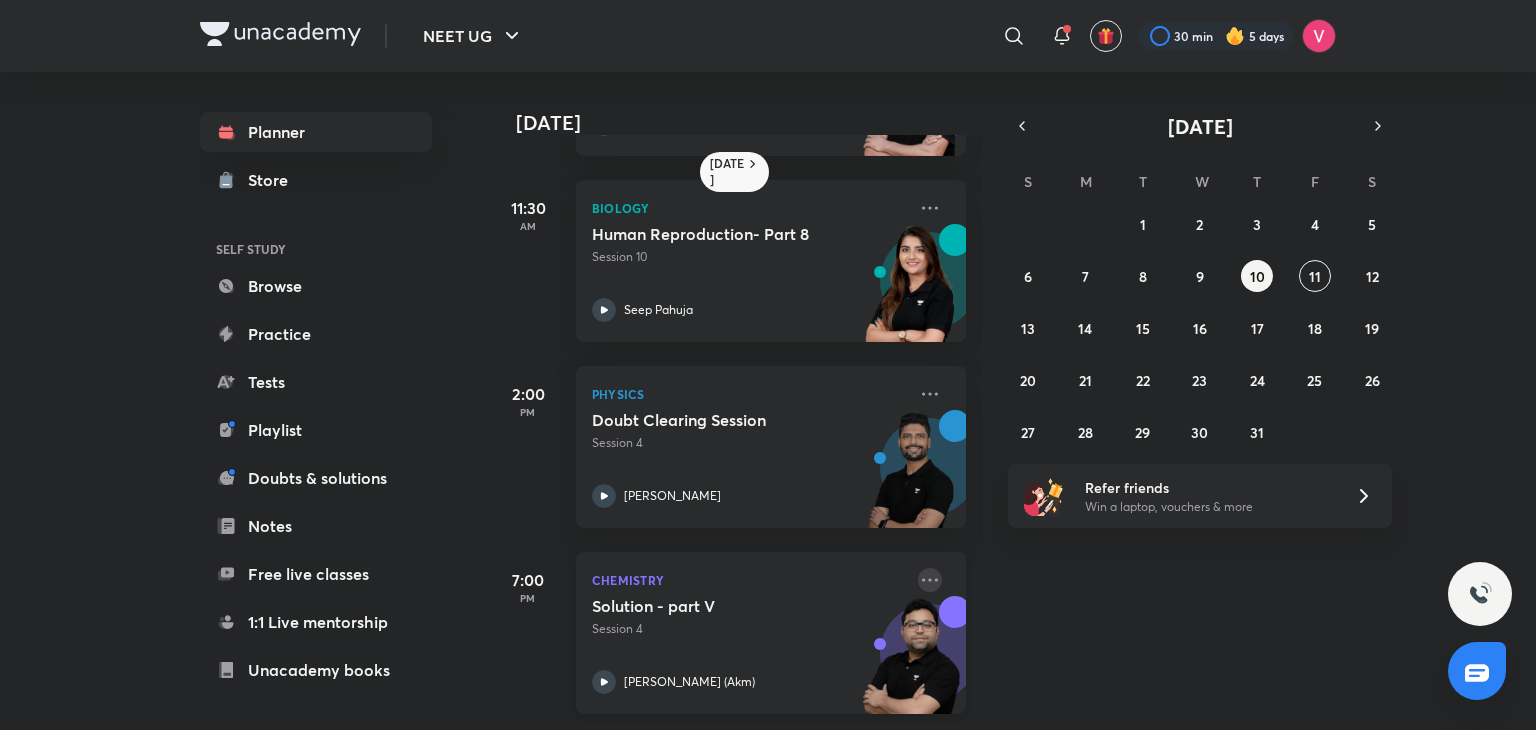 click 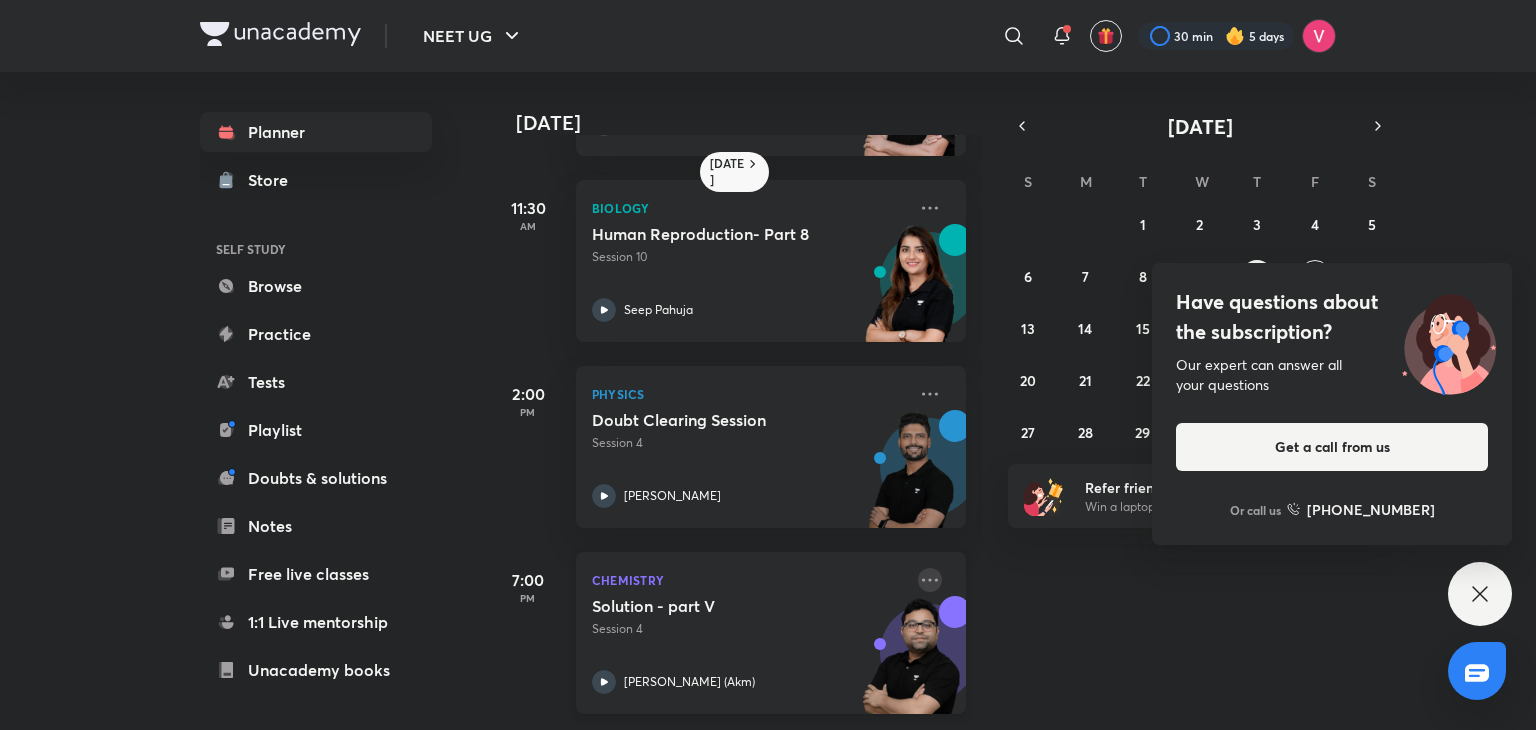 click 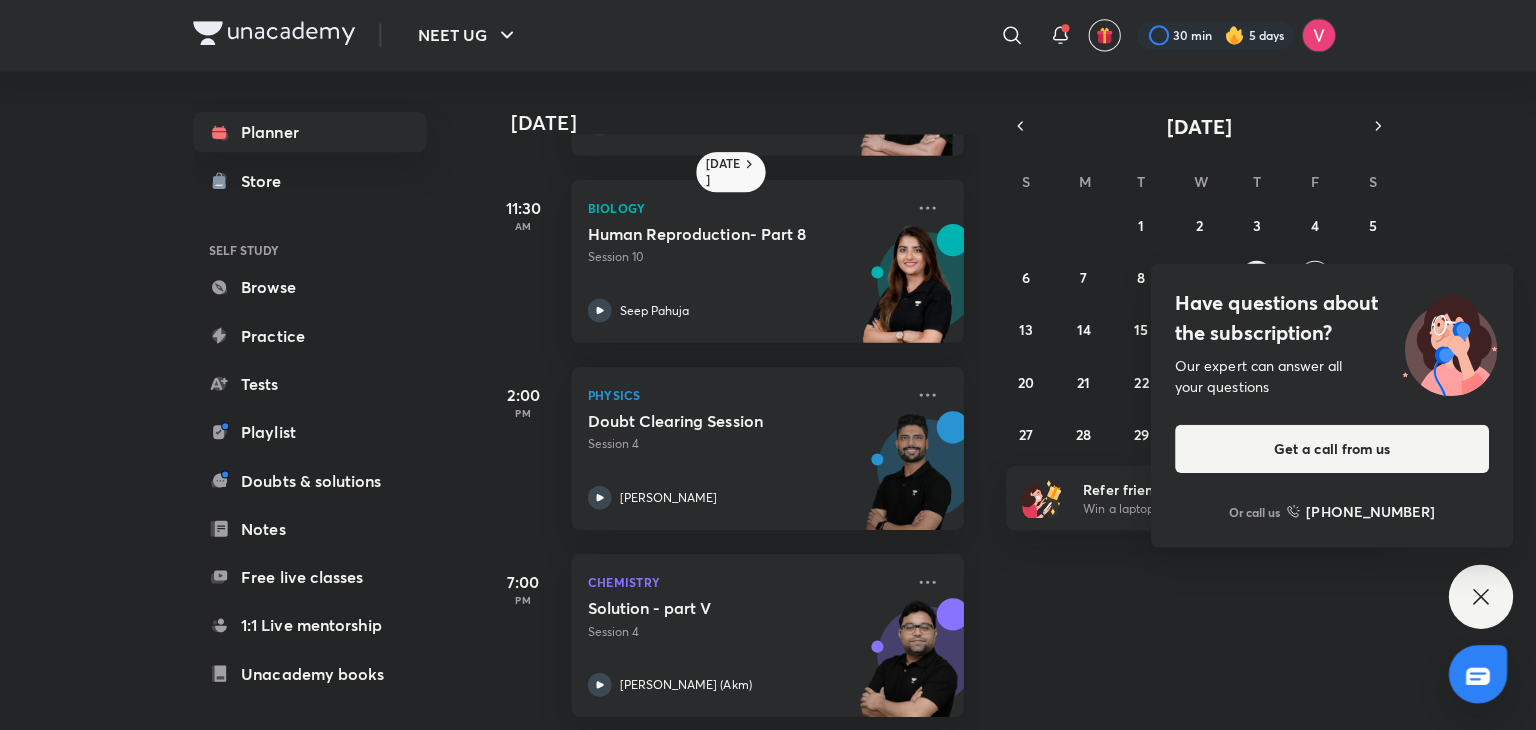 click 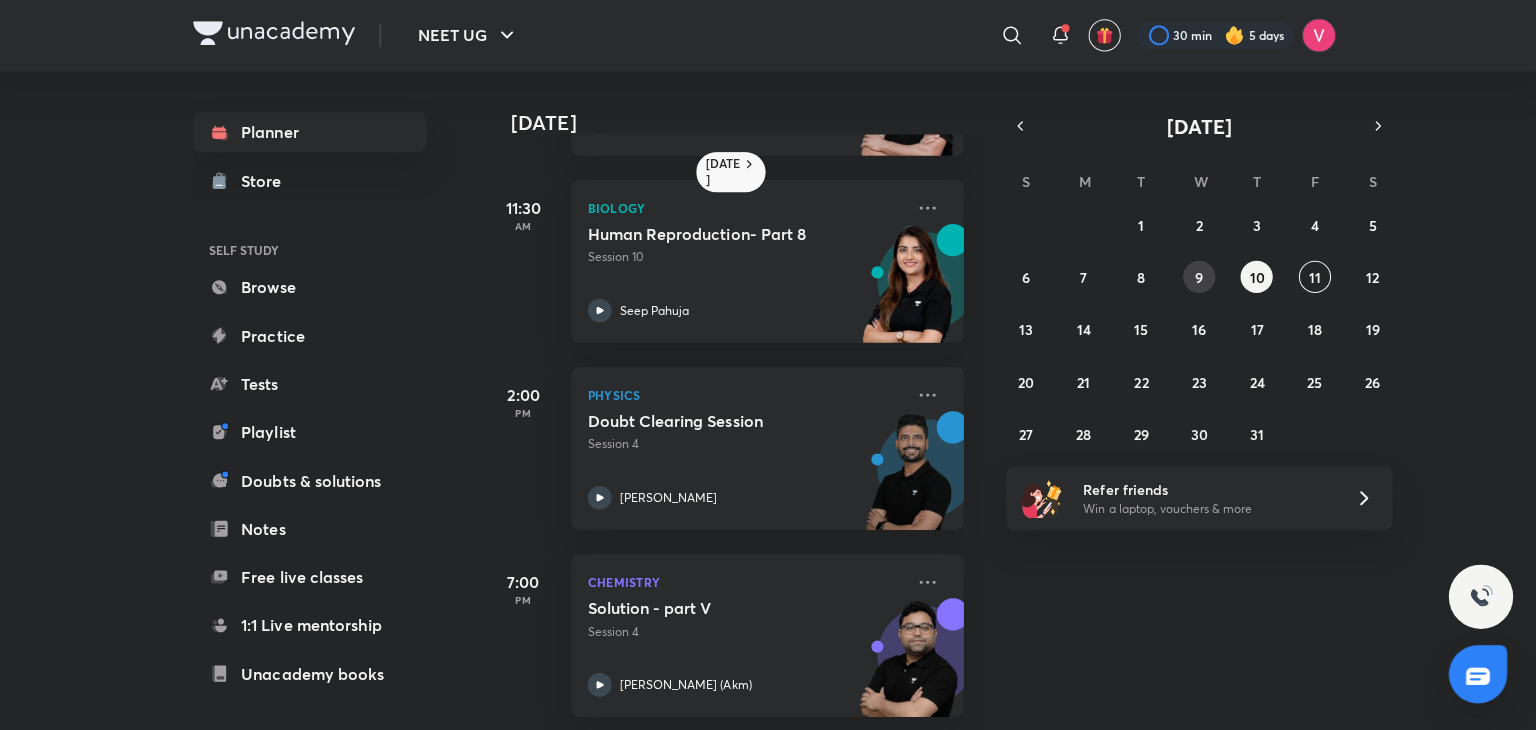 click on "9" at bounding box center [1200, 276] 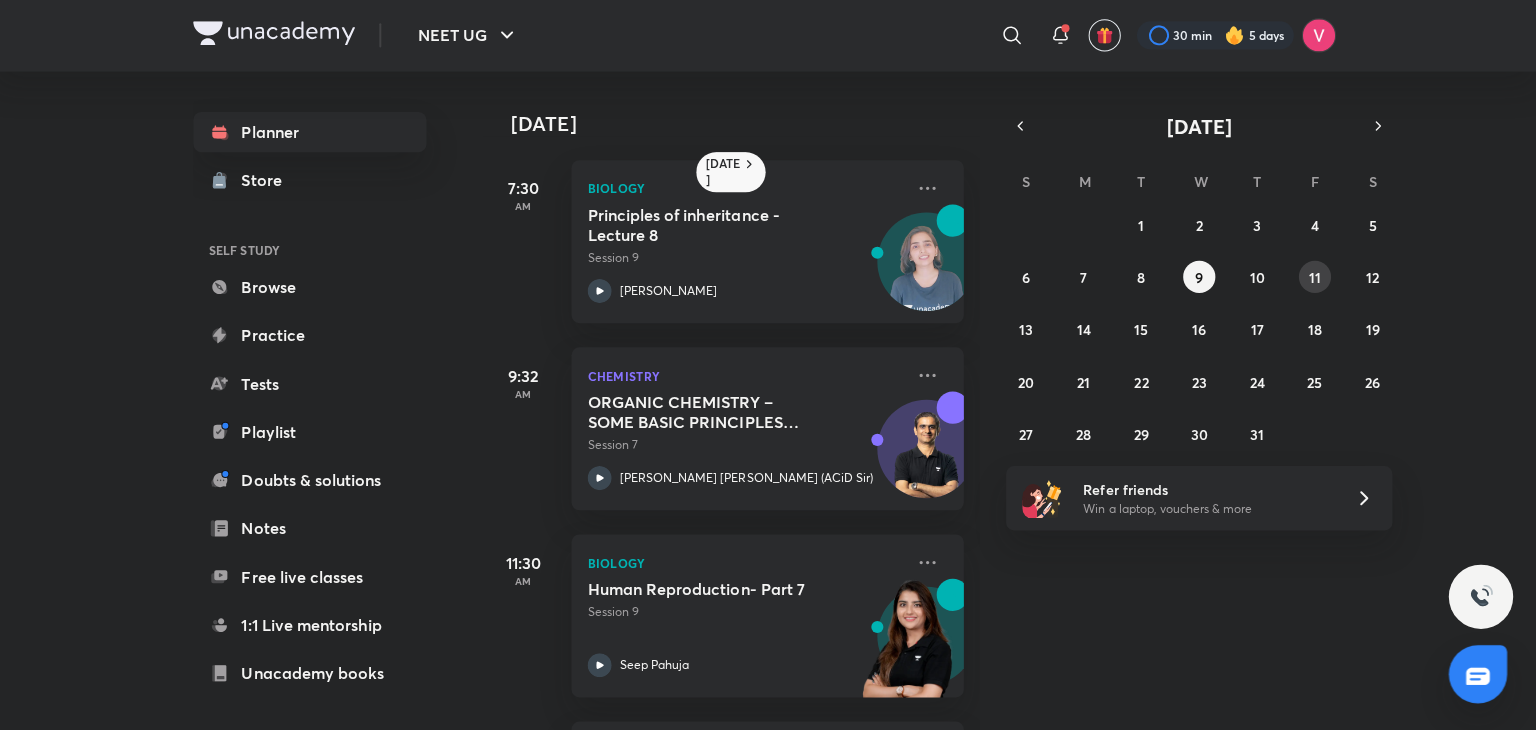 click on "11" at bounding box center [1315, 276] 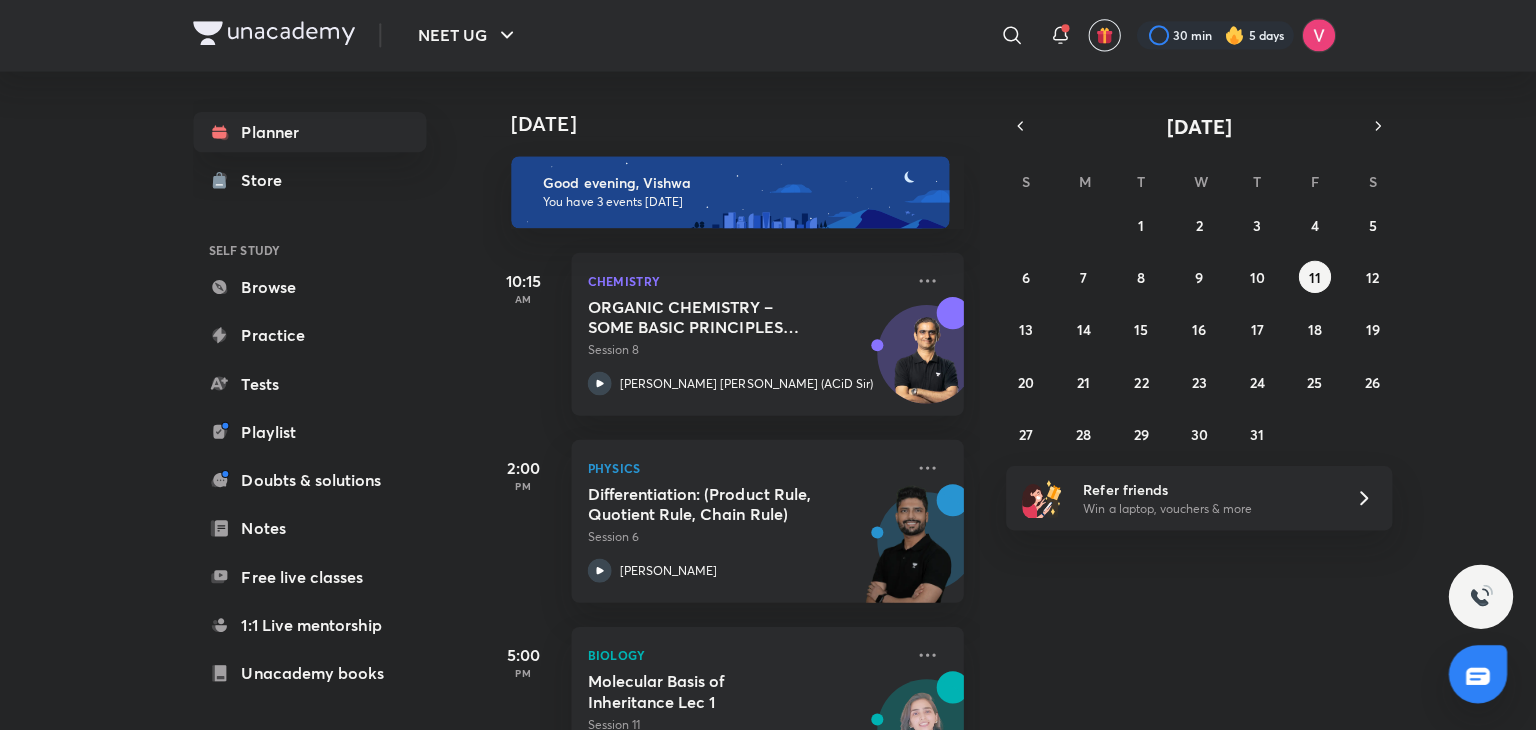 scroll, scrollTop: 88, scrollLeft: 0, axis: vertical 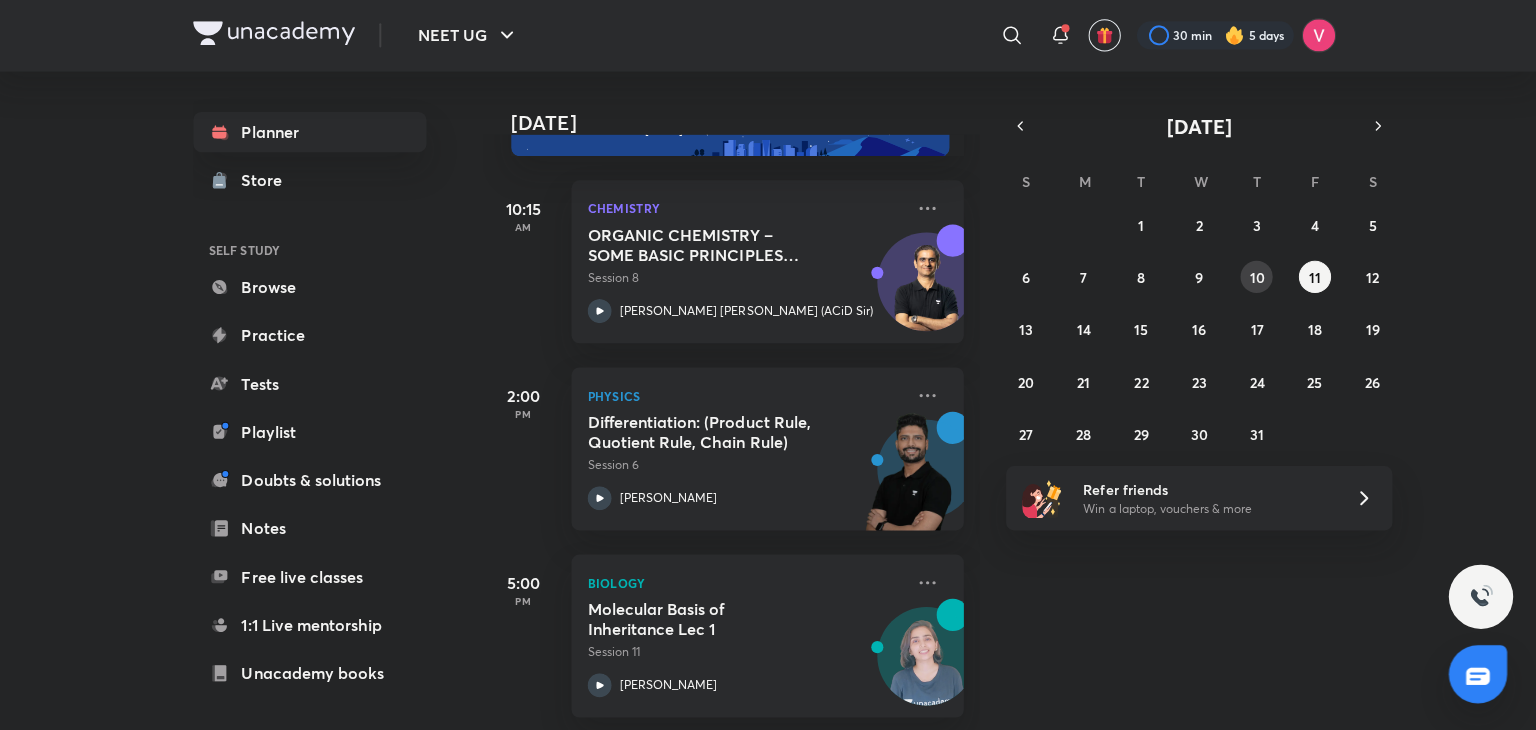 click on "10" at bounding box center [1257, 276] 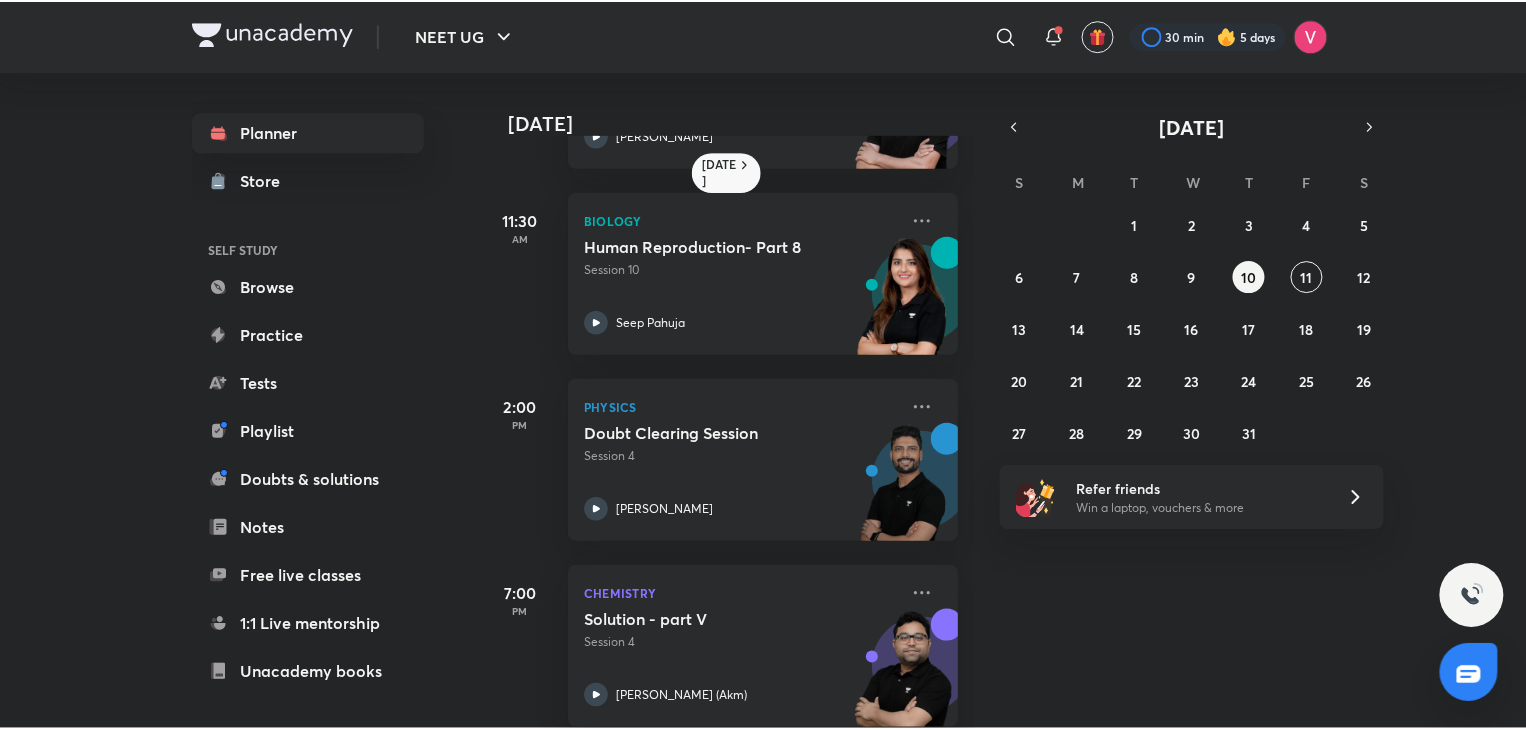 scroll, scrollTop: 368, scrollLeft: 0, axis: vertical 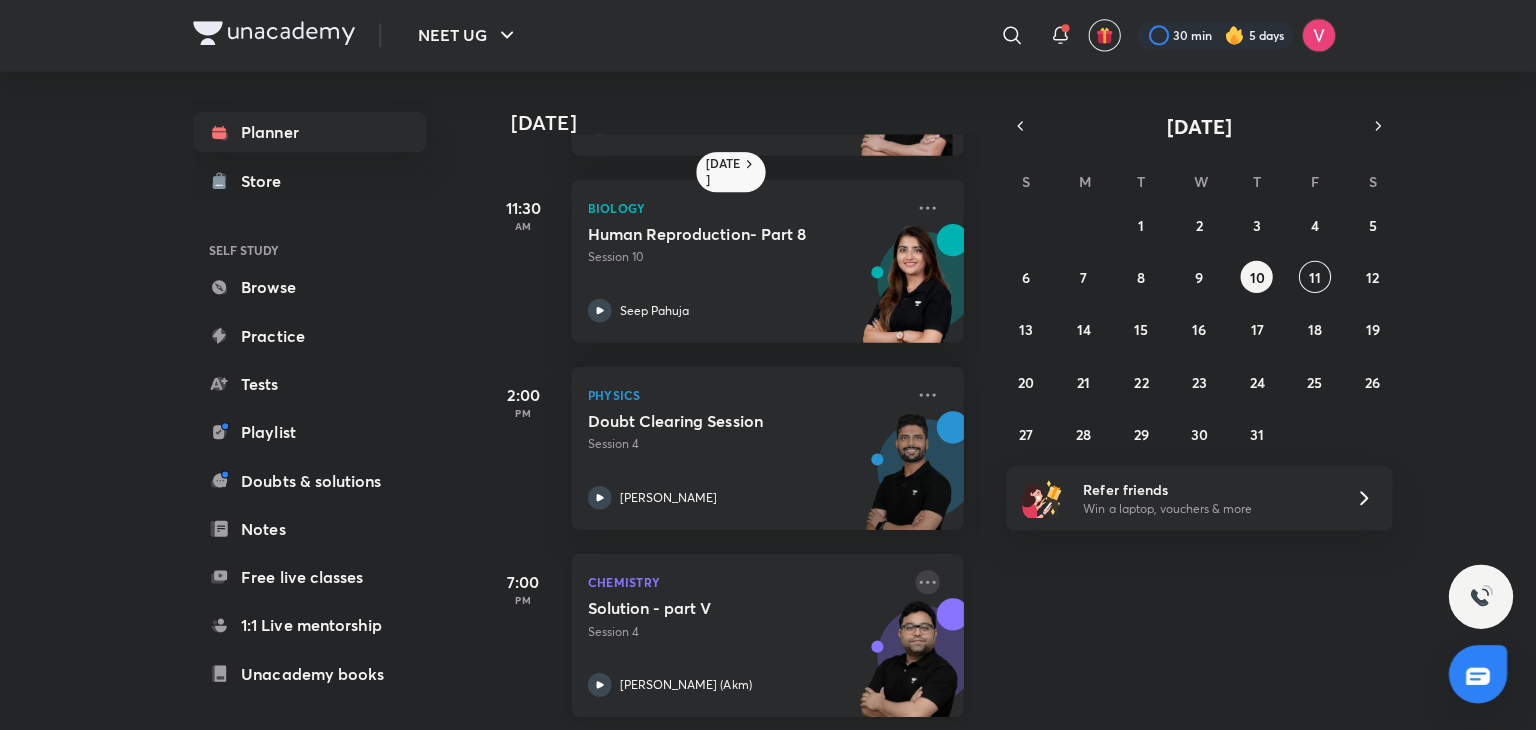 click 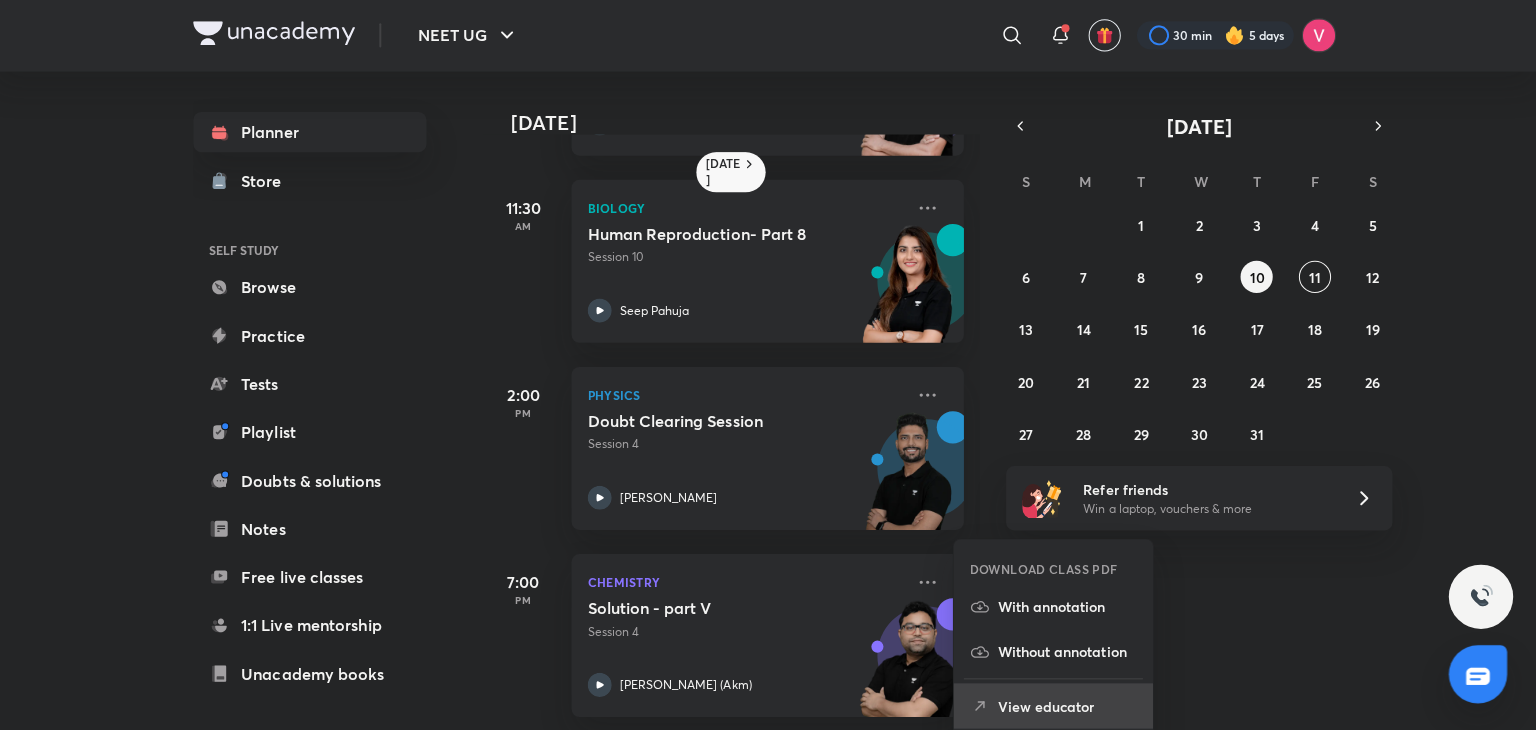 click on "View educator" at bounding box center [1069, 702] 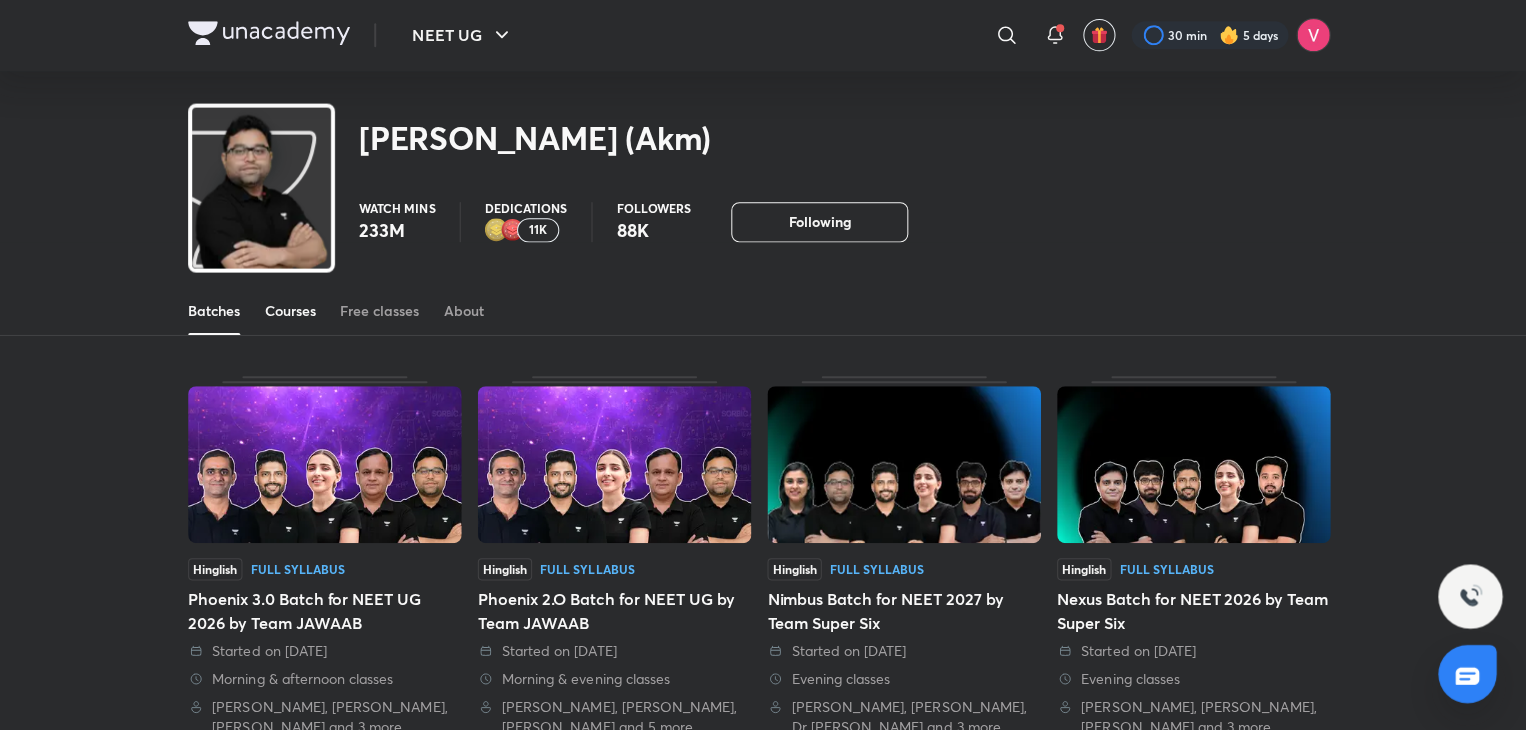 click on "Courses" at bounding box center (296, 310) 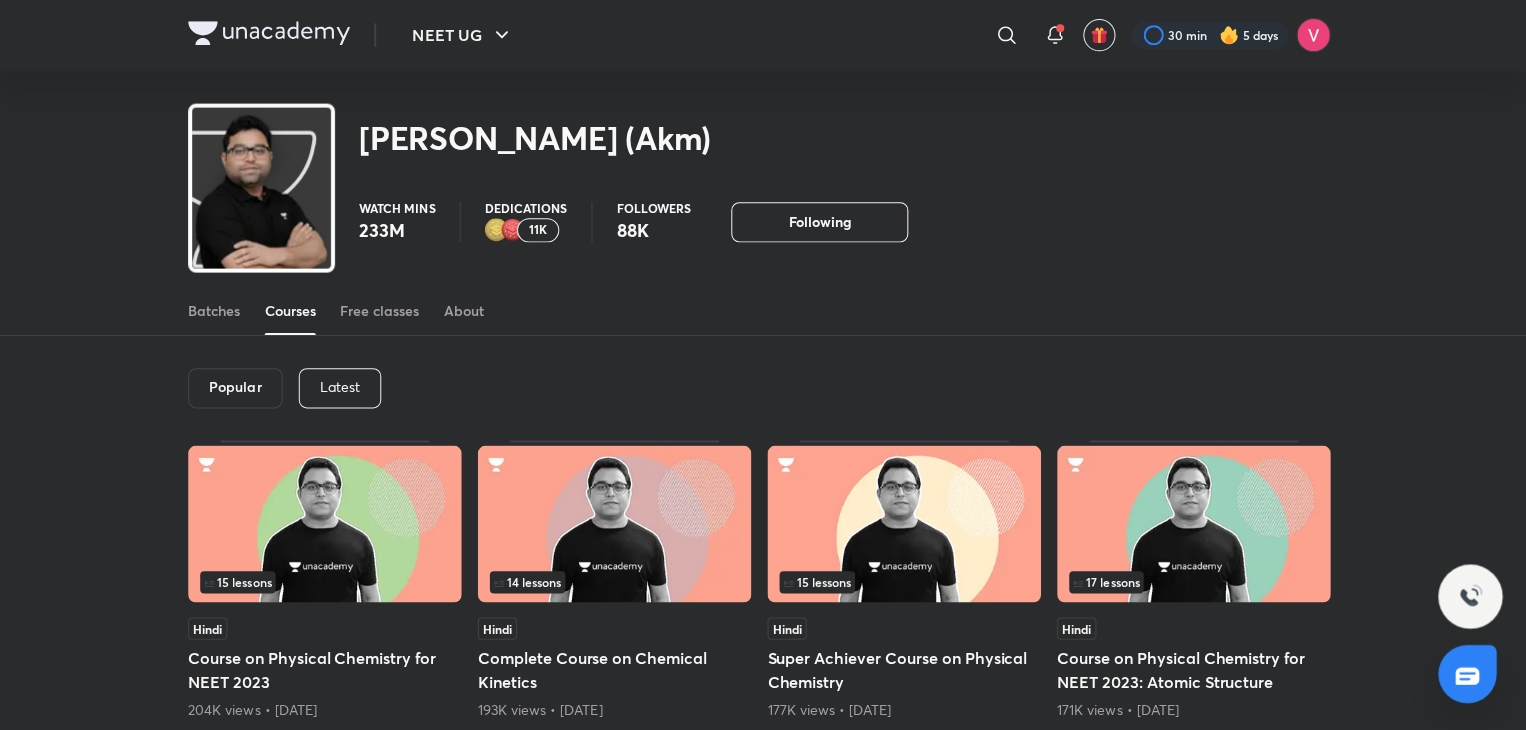 click on "Latest" at bounding box center (346, 386) 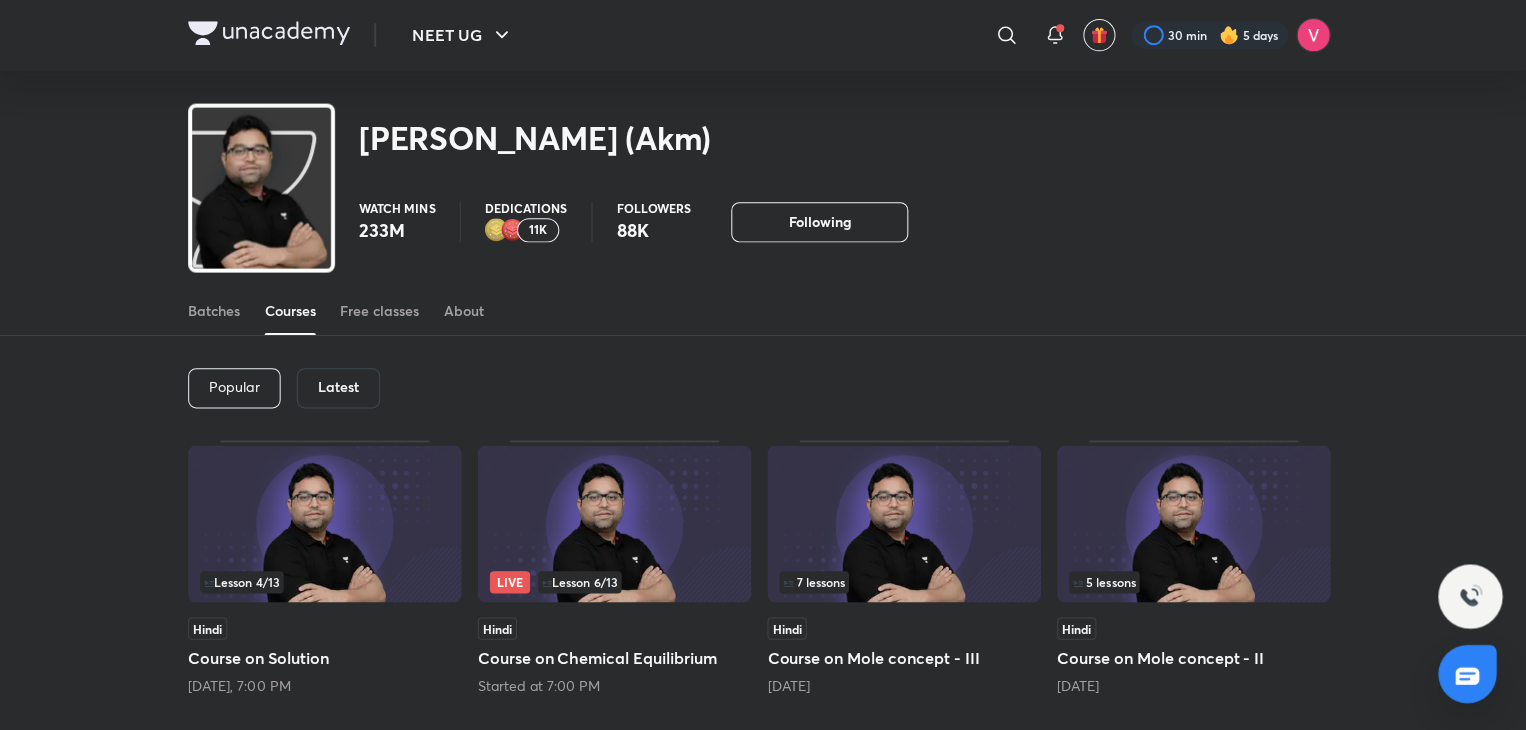 click on "Course on Solution" at bounding box center (331, 655) 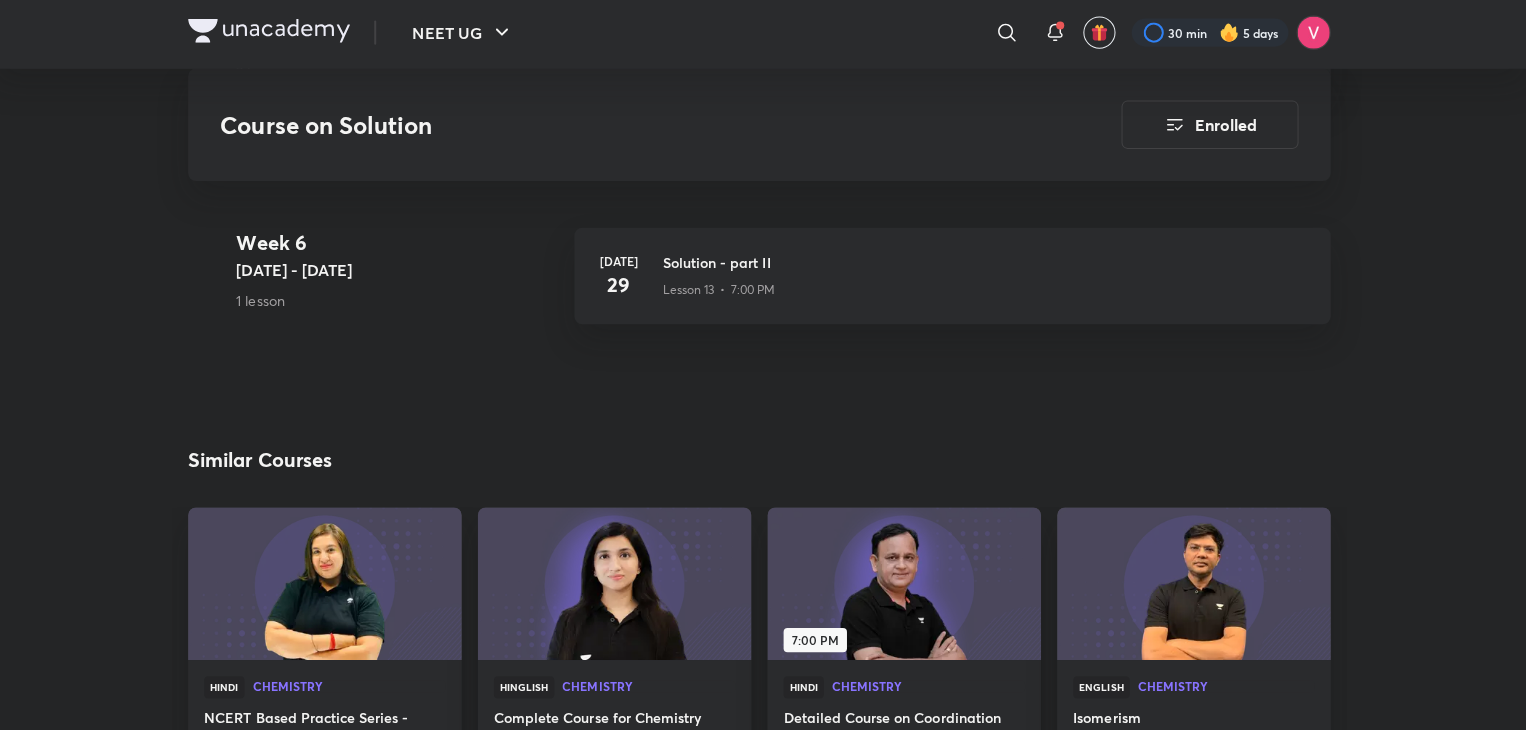 scroll, scrollTop: 2839, scrollLeft: 0, axis: vertical 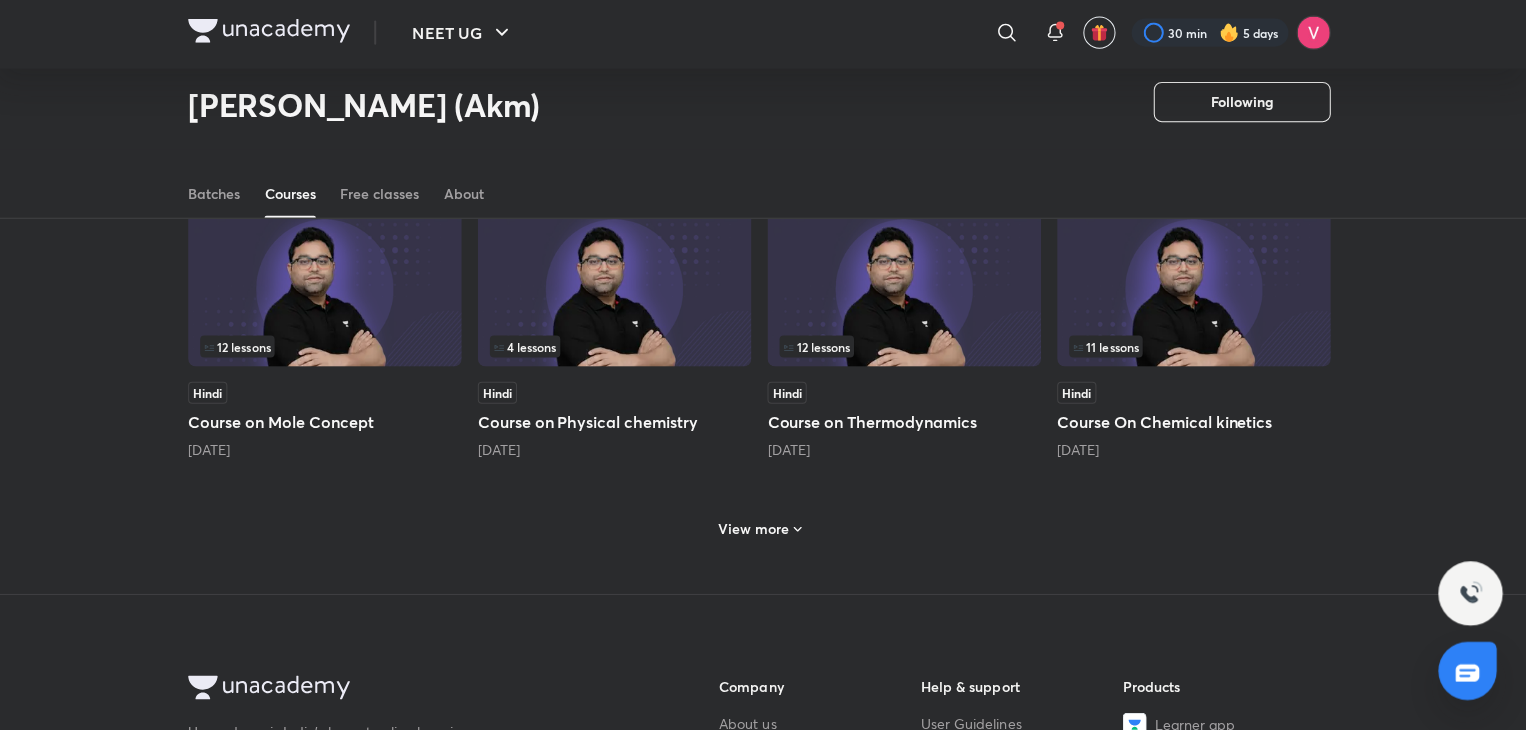 click on "View more" at bounding box center [757, 529] 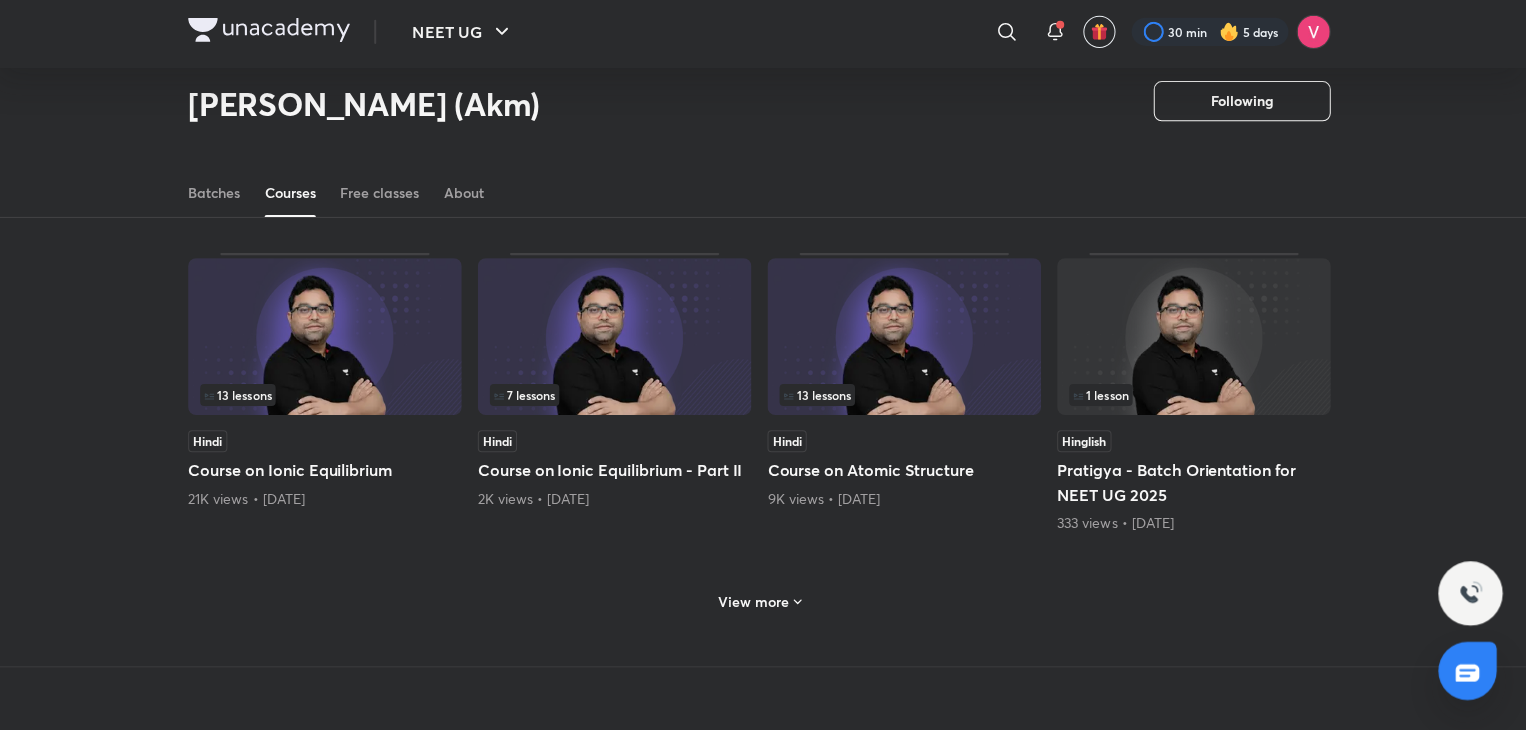 scroll, scrollTop: 1647, scrollLeft: 0, axis: vertical 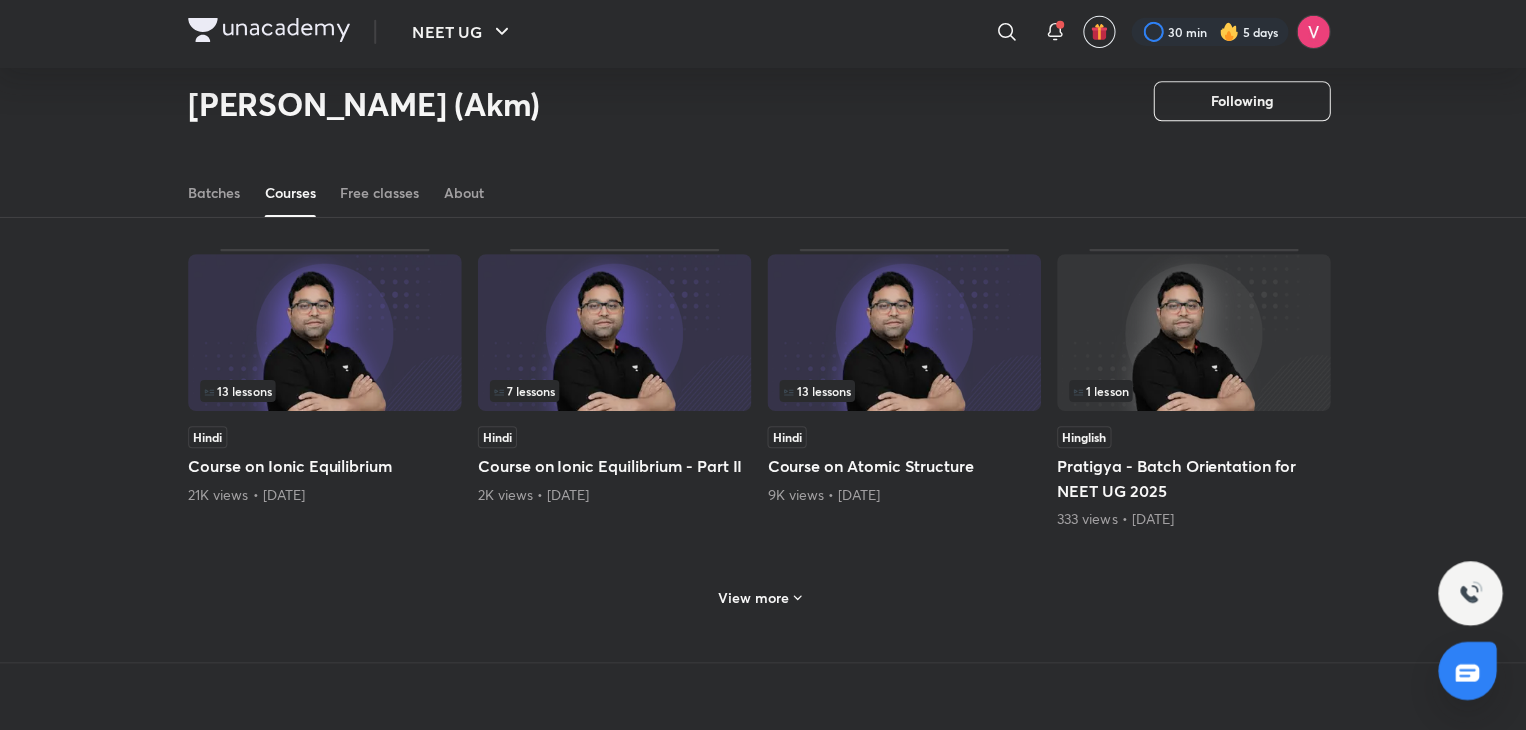 click on "View more" at bounding box center [763, 598] 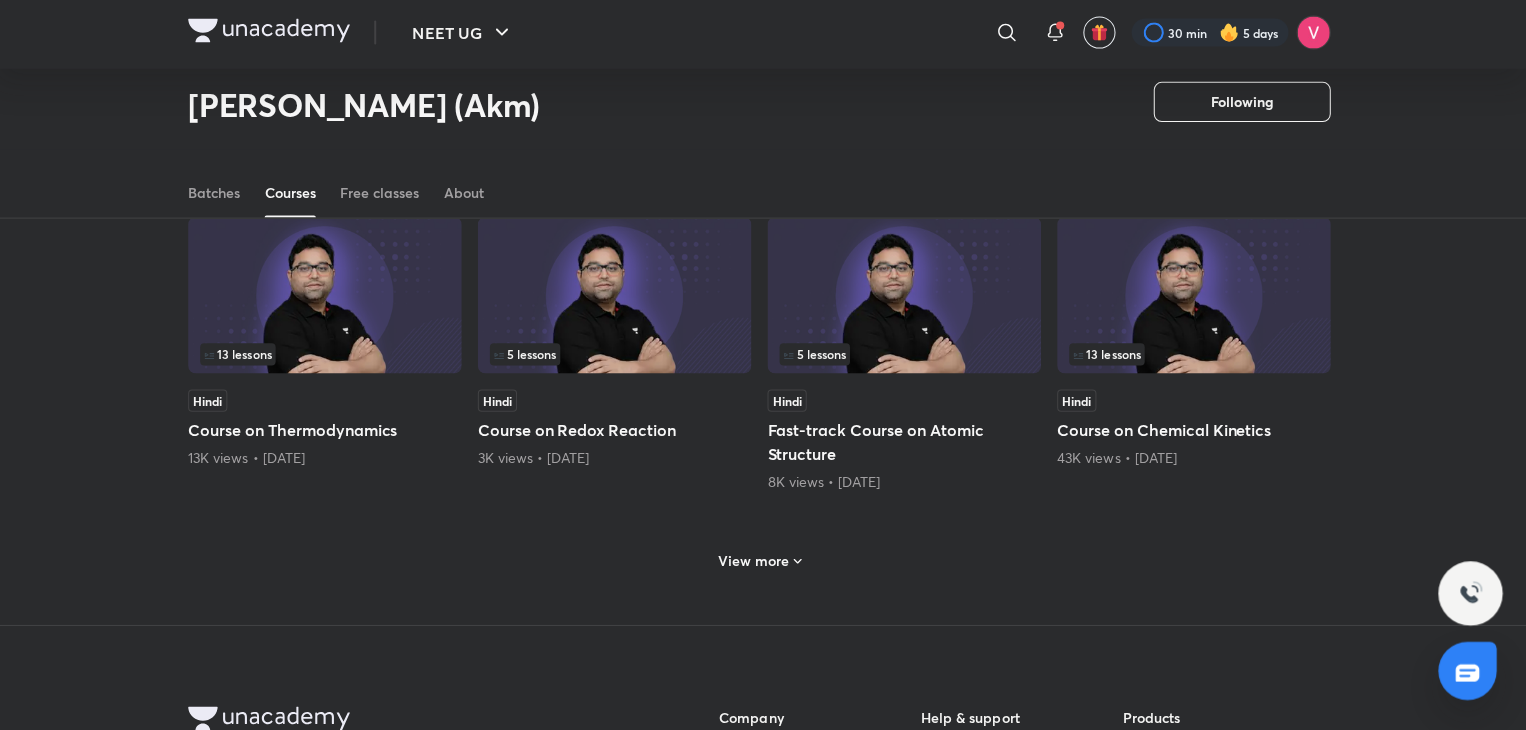 scroll, scrollTop: 2637, scrollLeft: 0, axis: vertical 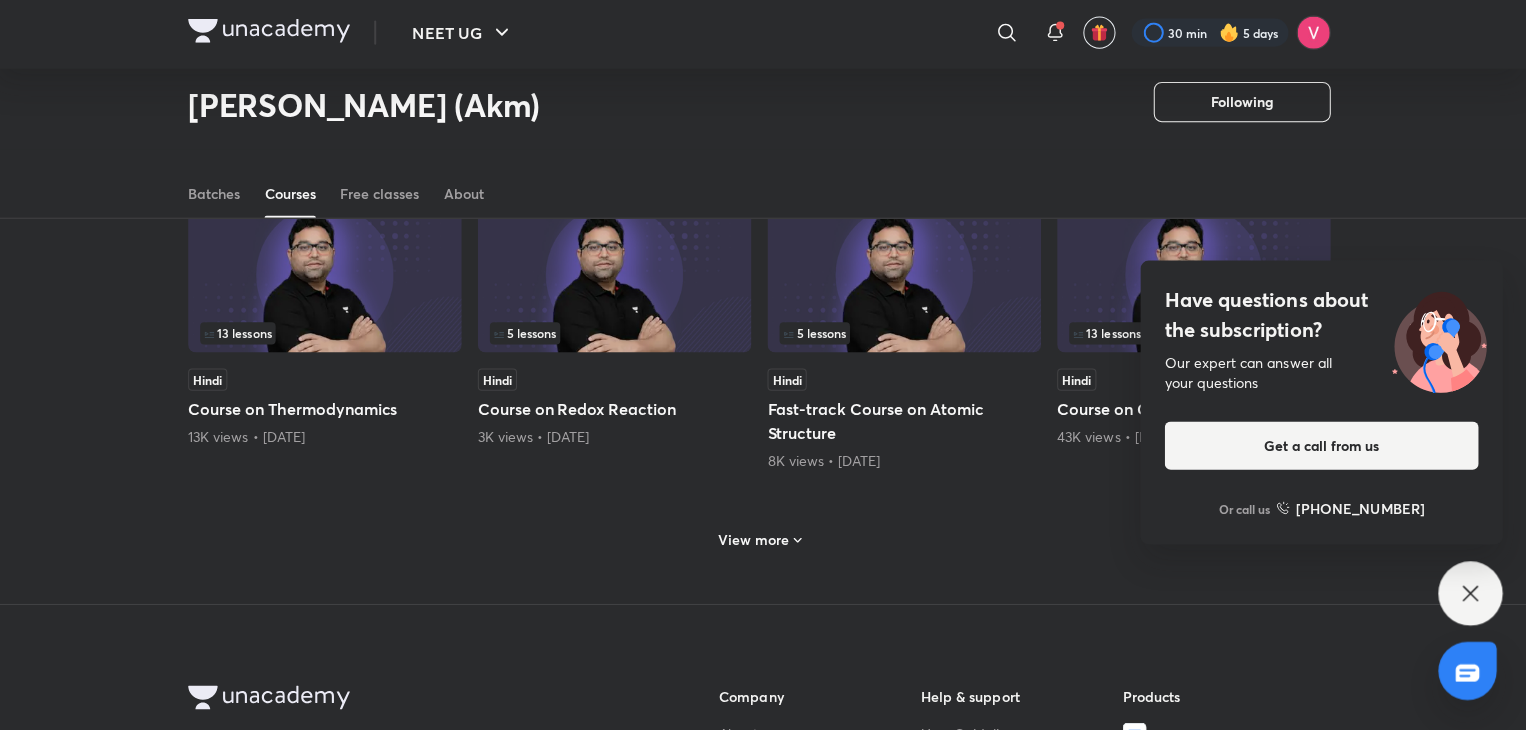click on "View more" at bounding box center (757, 540) 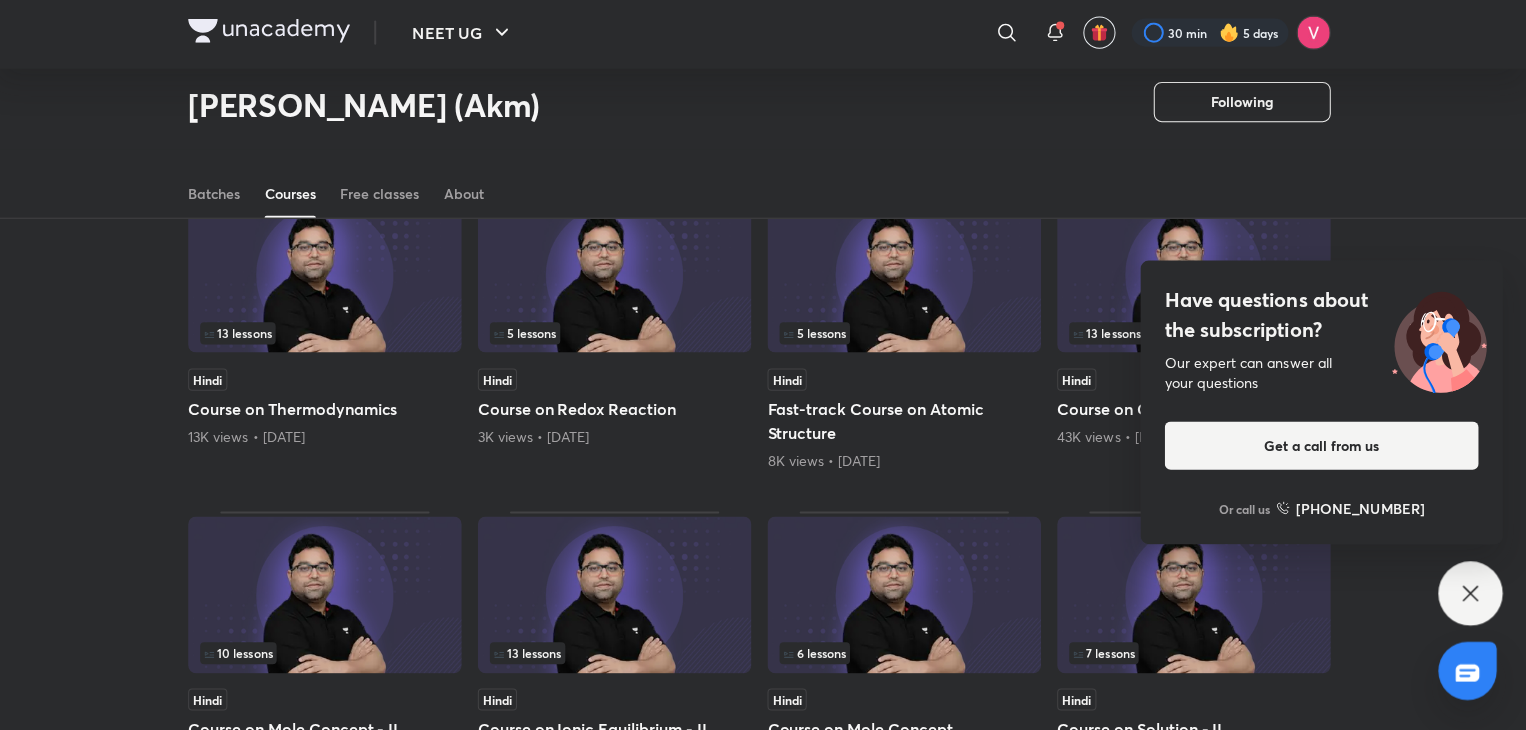 click on "Have questions about the subscription? Our expert can answer all your questions Get a call from us Or call us [PHONE_NUMBER]" at bounding box center (1470, 594) 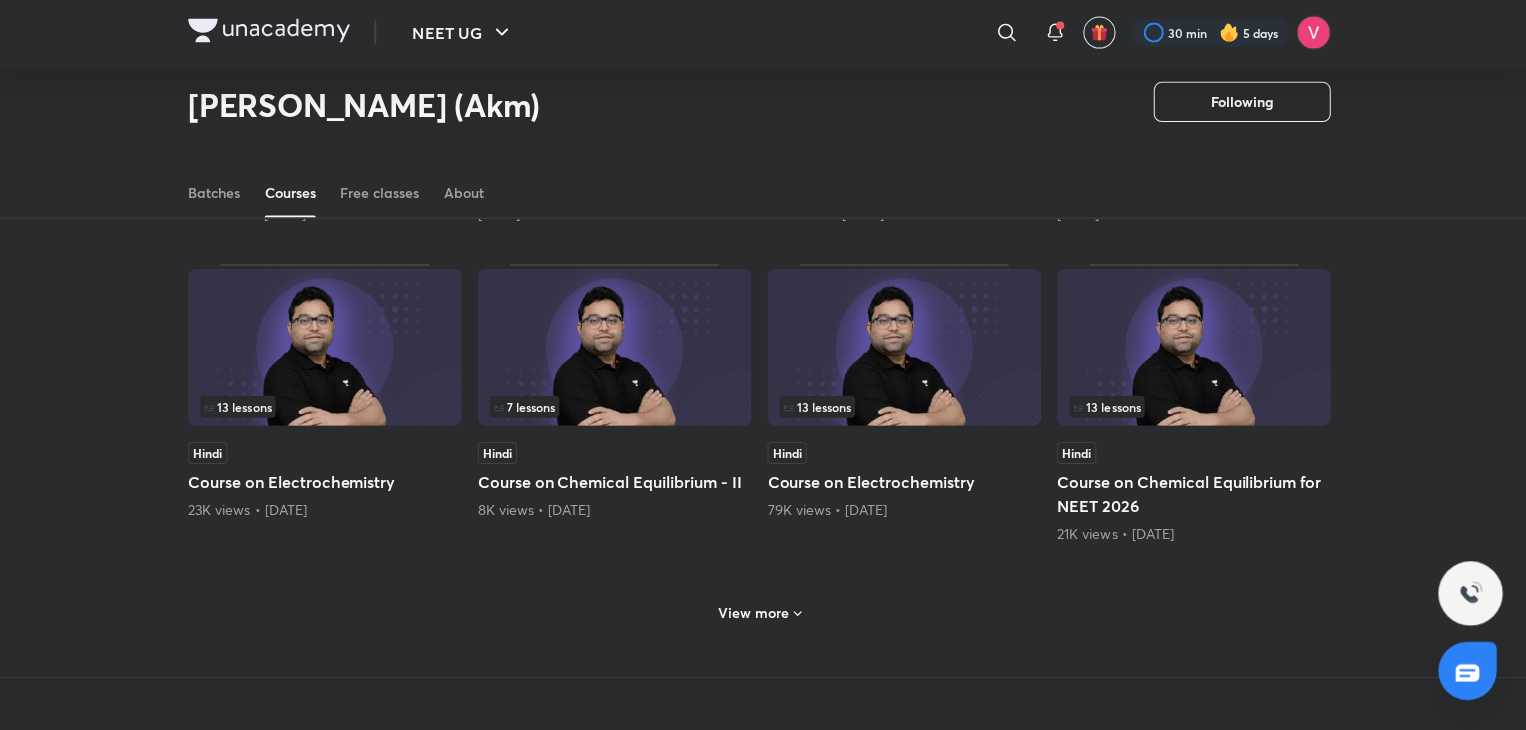 scroll, scrollTop: 3492, scrollLeft: 0, axis: vertical 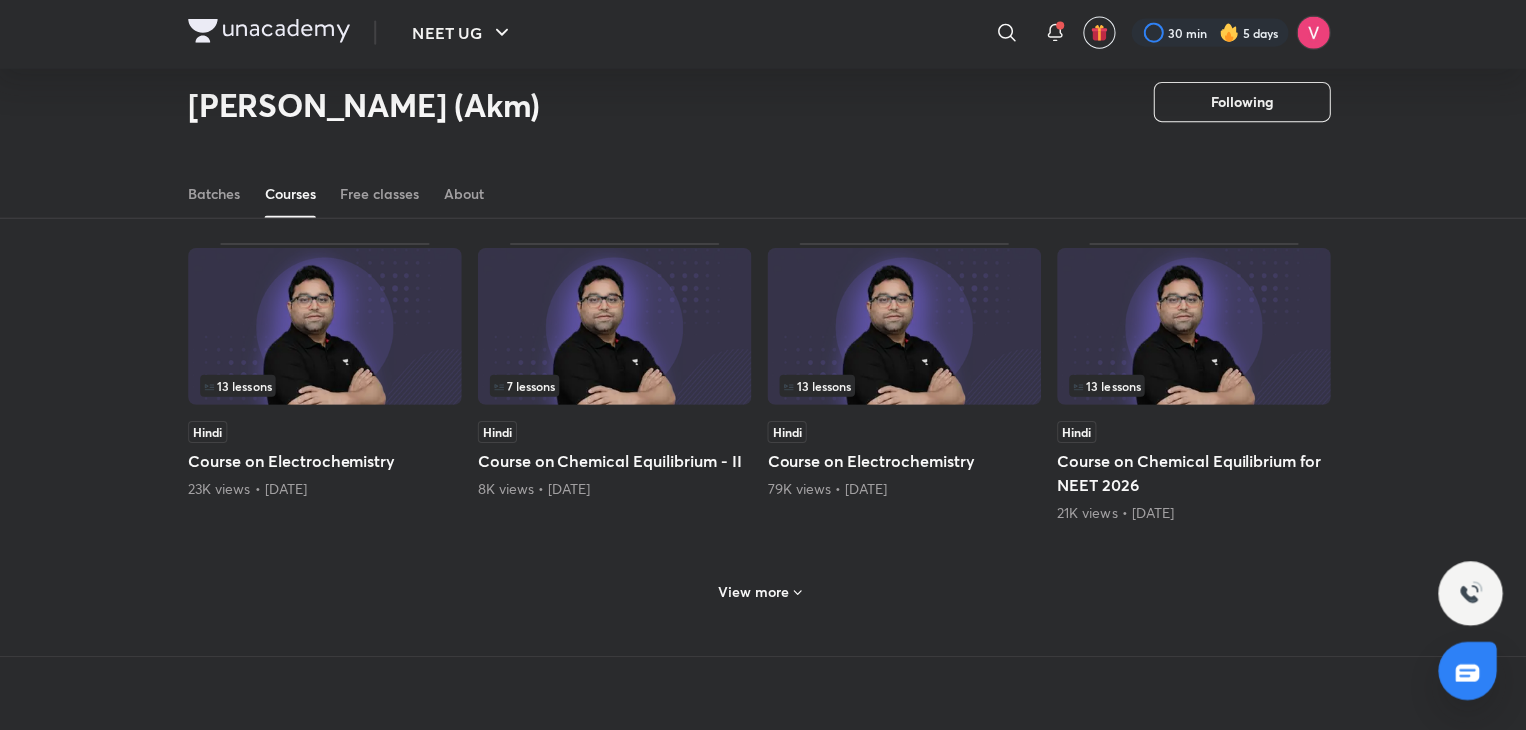 click on "View more" at bounding box center [757, 592] 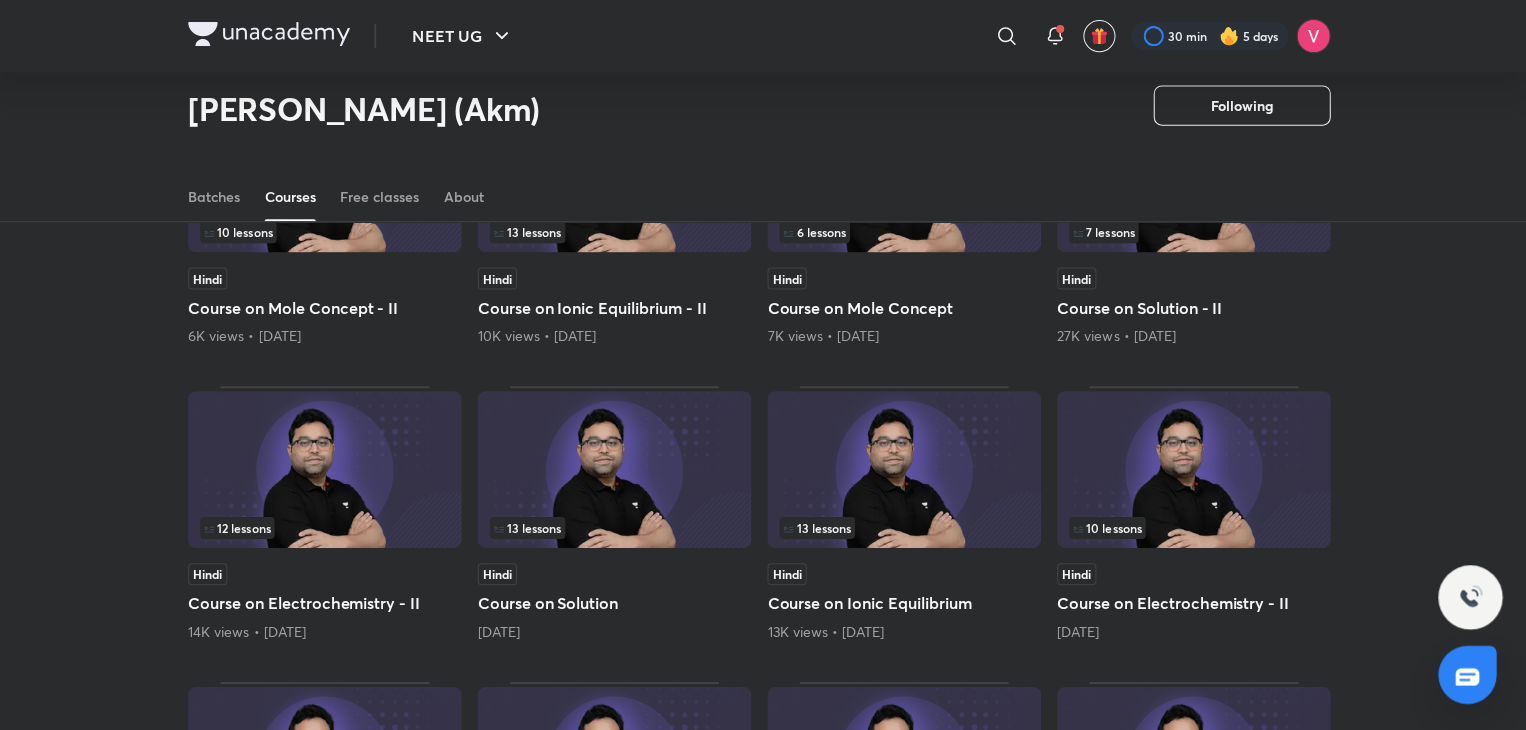 scroll, scrollTop: 2957, scrollLeft: 0, axis: vertical 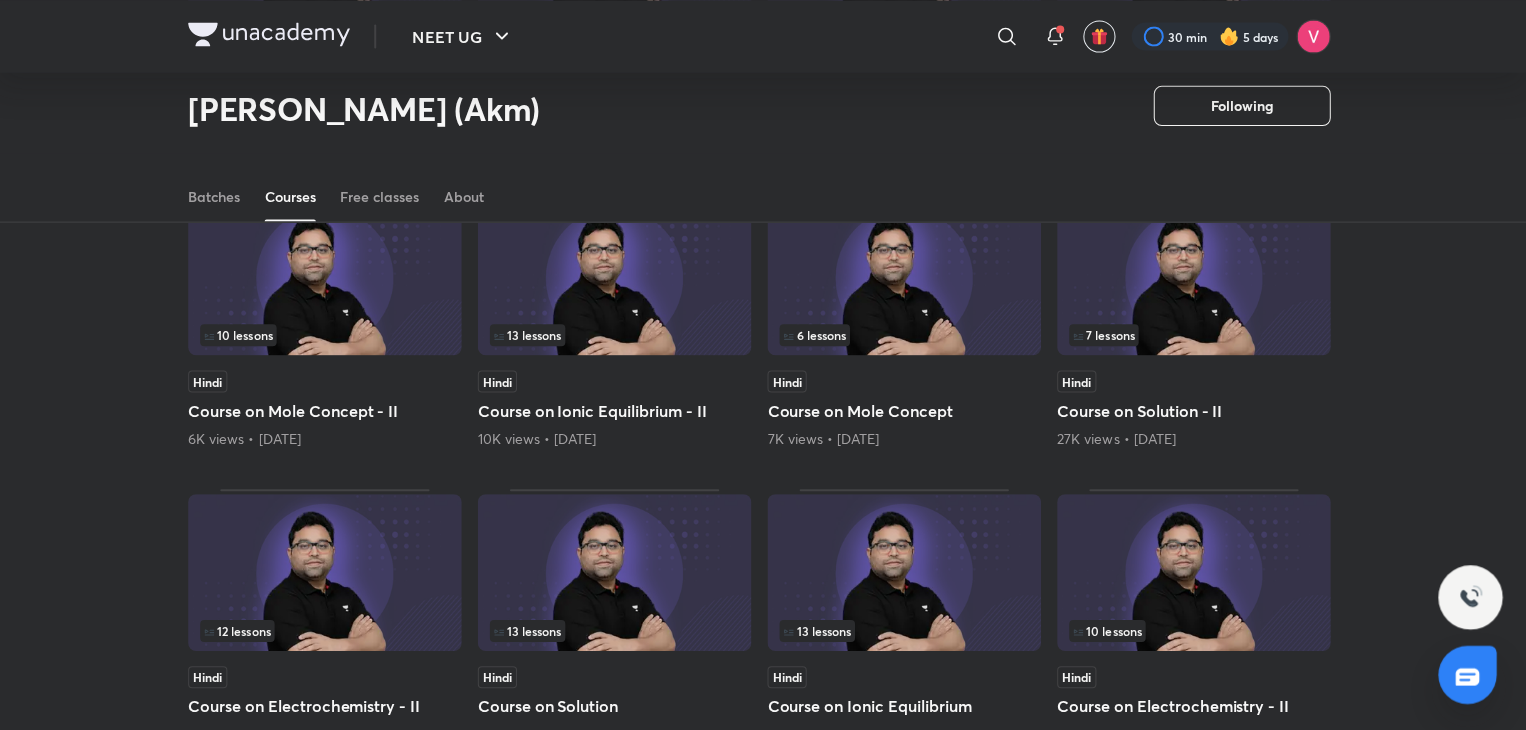 click on "Course on Solution - II" at bounding box center [1195, 408] 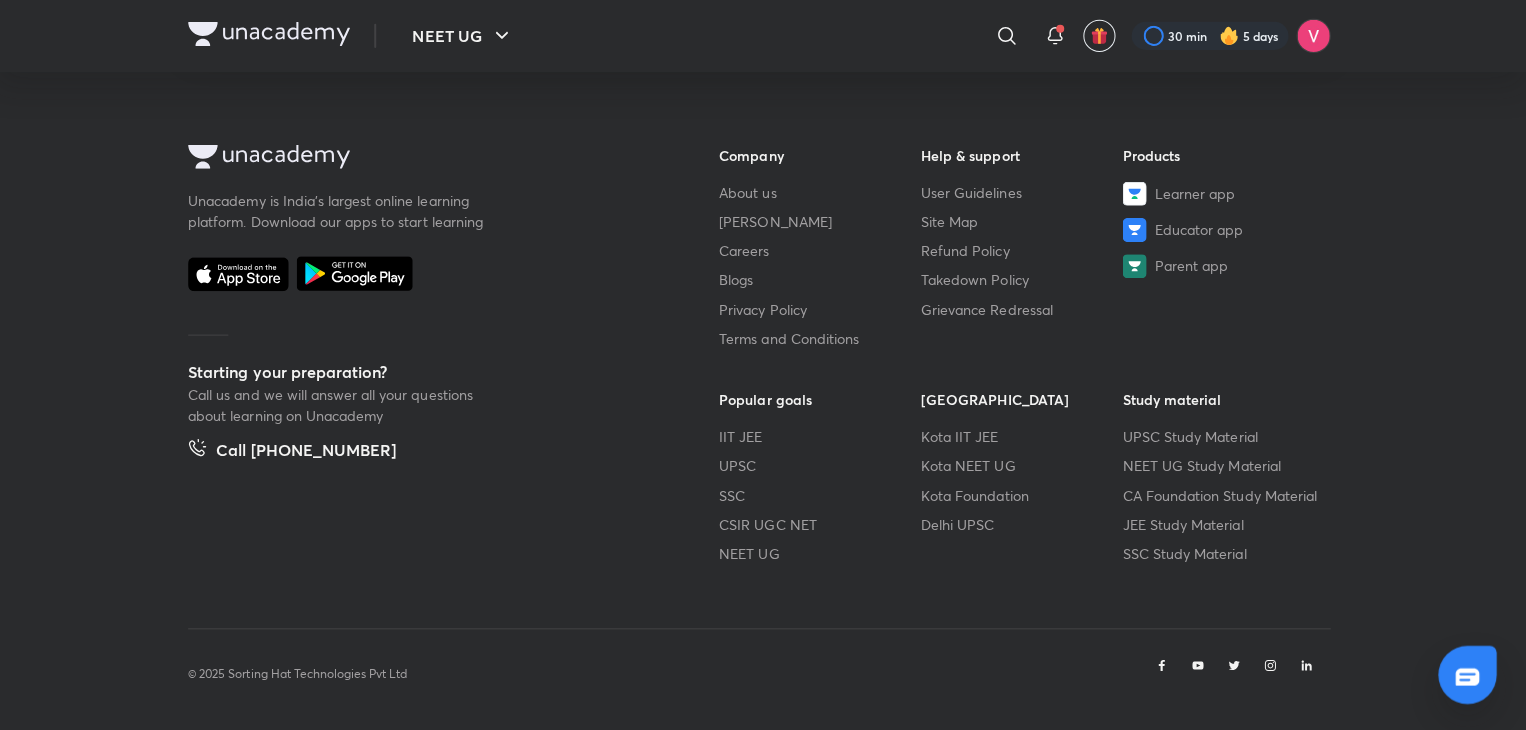 scroll, scrollTop: 0, scrollLeft: 0, axis: both 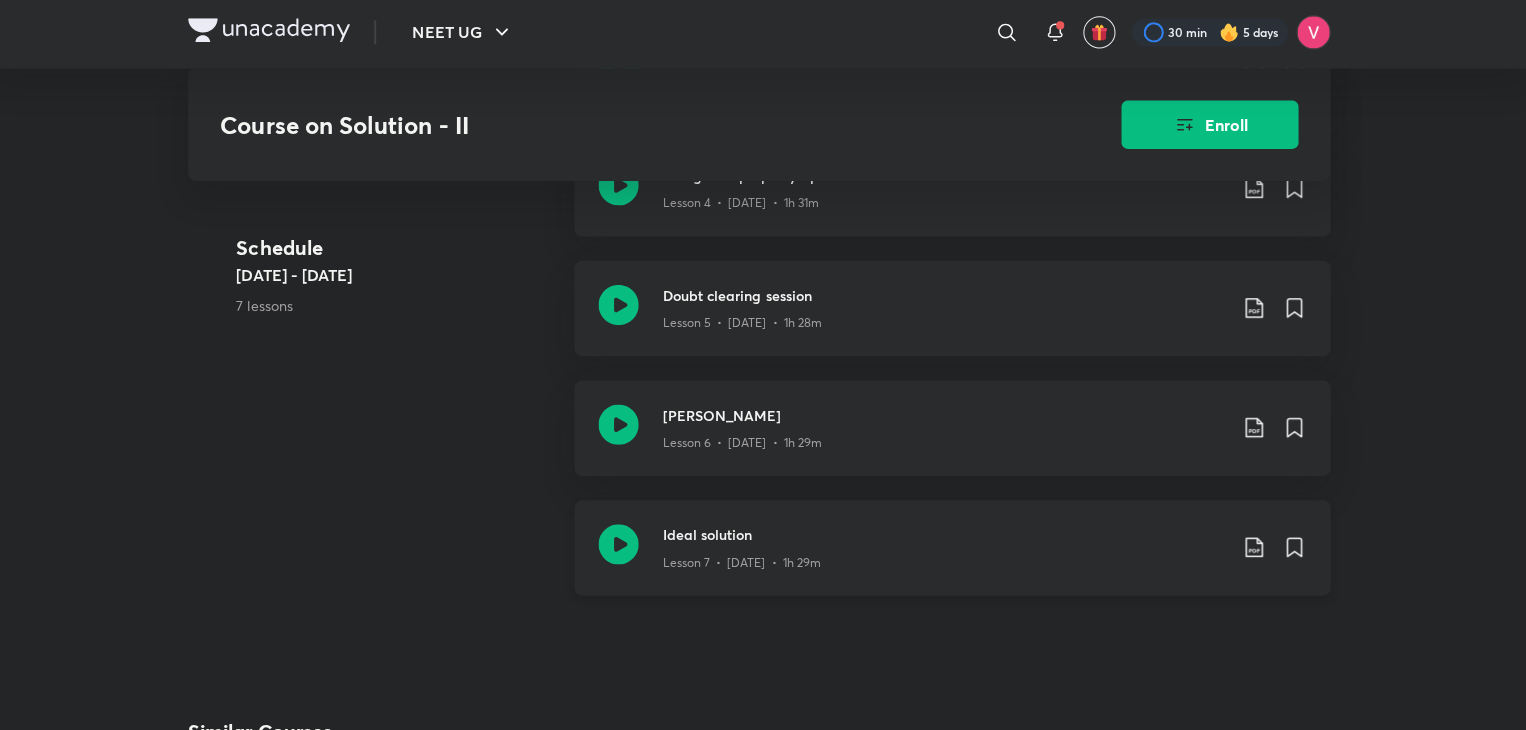 click 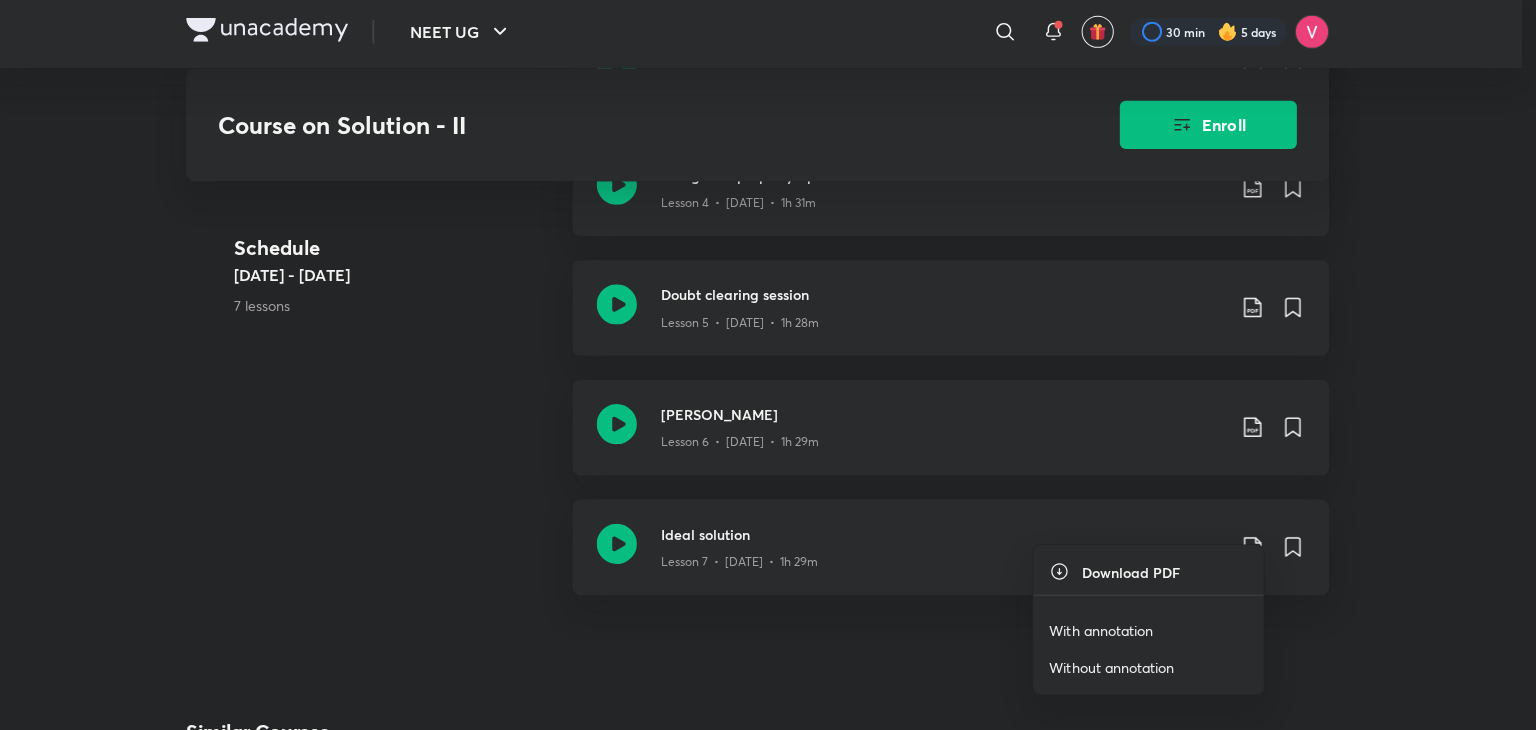 click on "With annotation" at bounding box center [1102, 630] 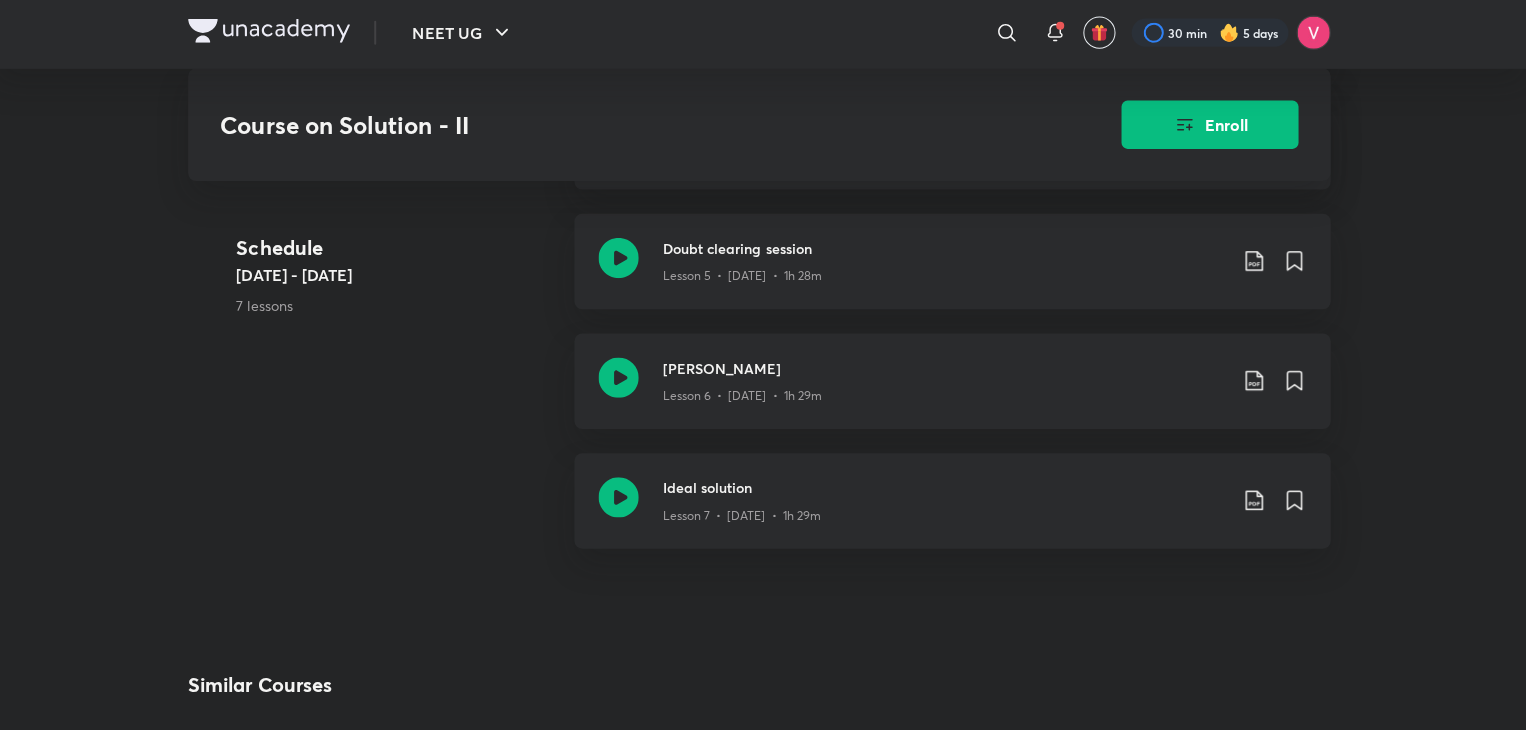 scroll, scrollTop: 1390, scrollLeft: 0, axis: vertical 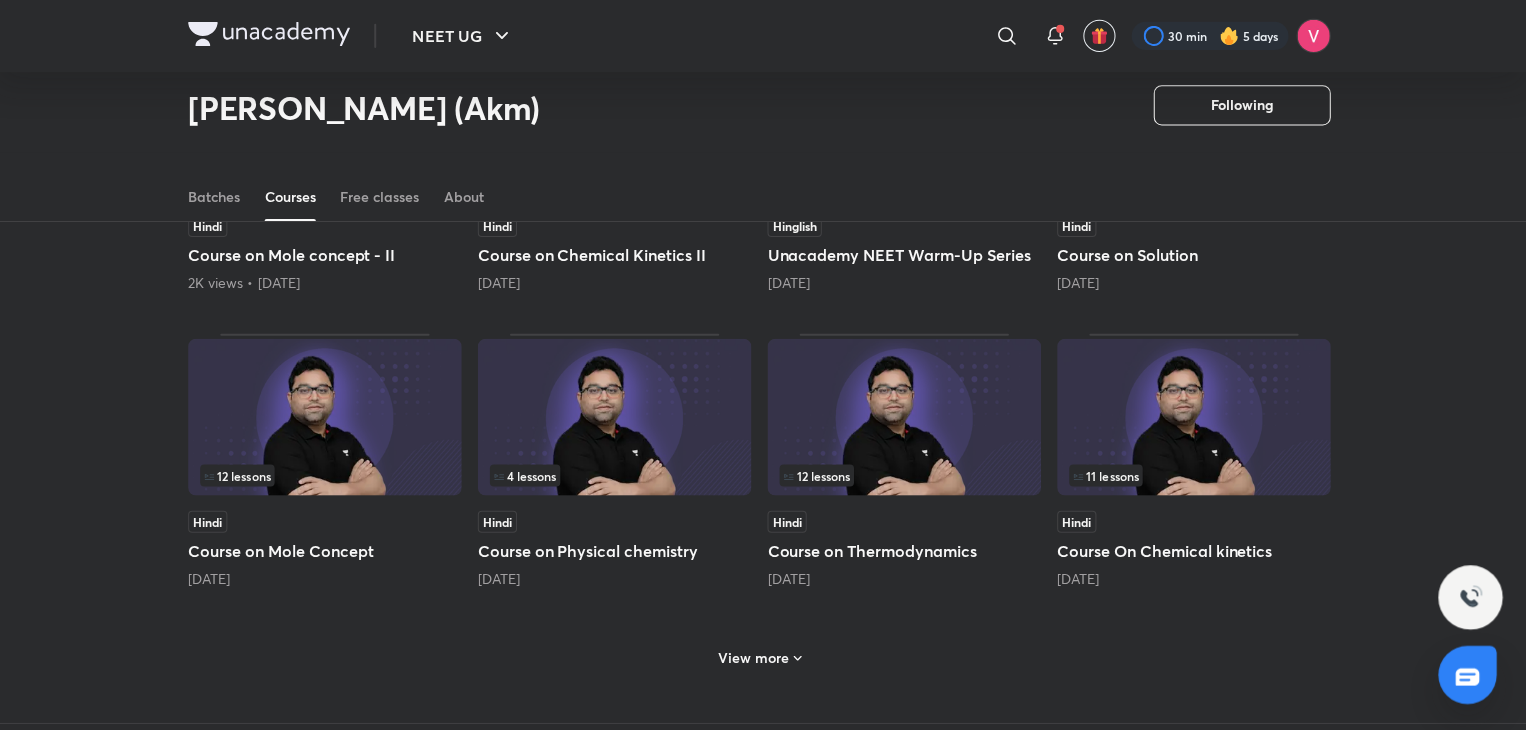 click on "View more" at bounding box center (757, 654) 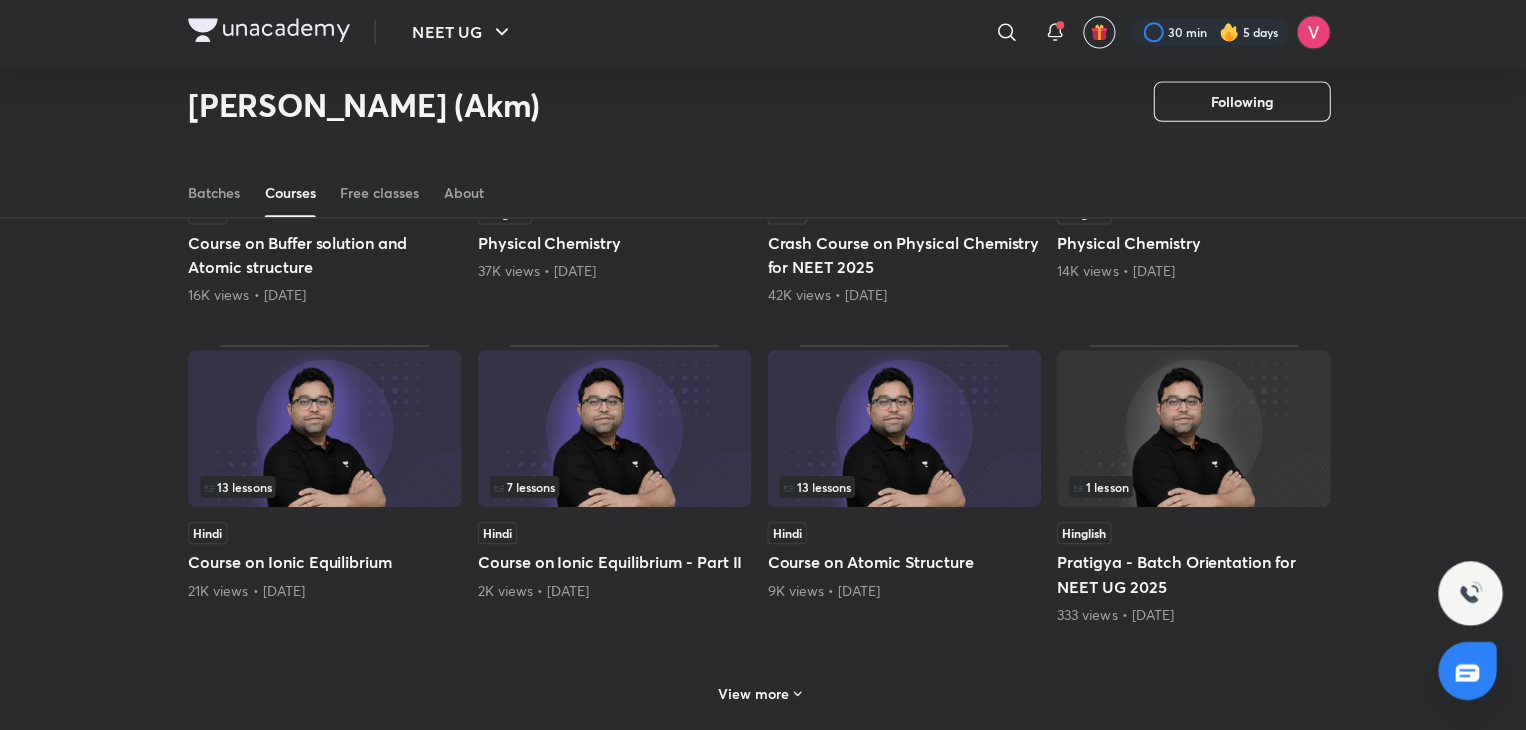 scroll, scrollTop: 1594, scrollLeft: 0, axis: vertical 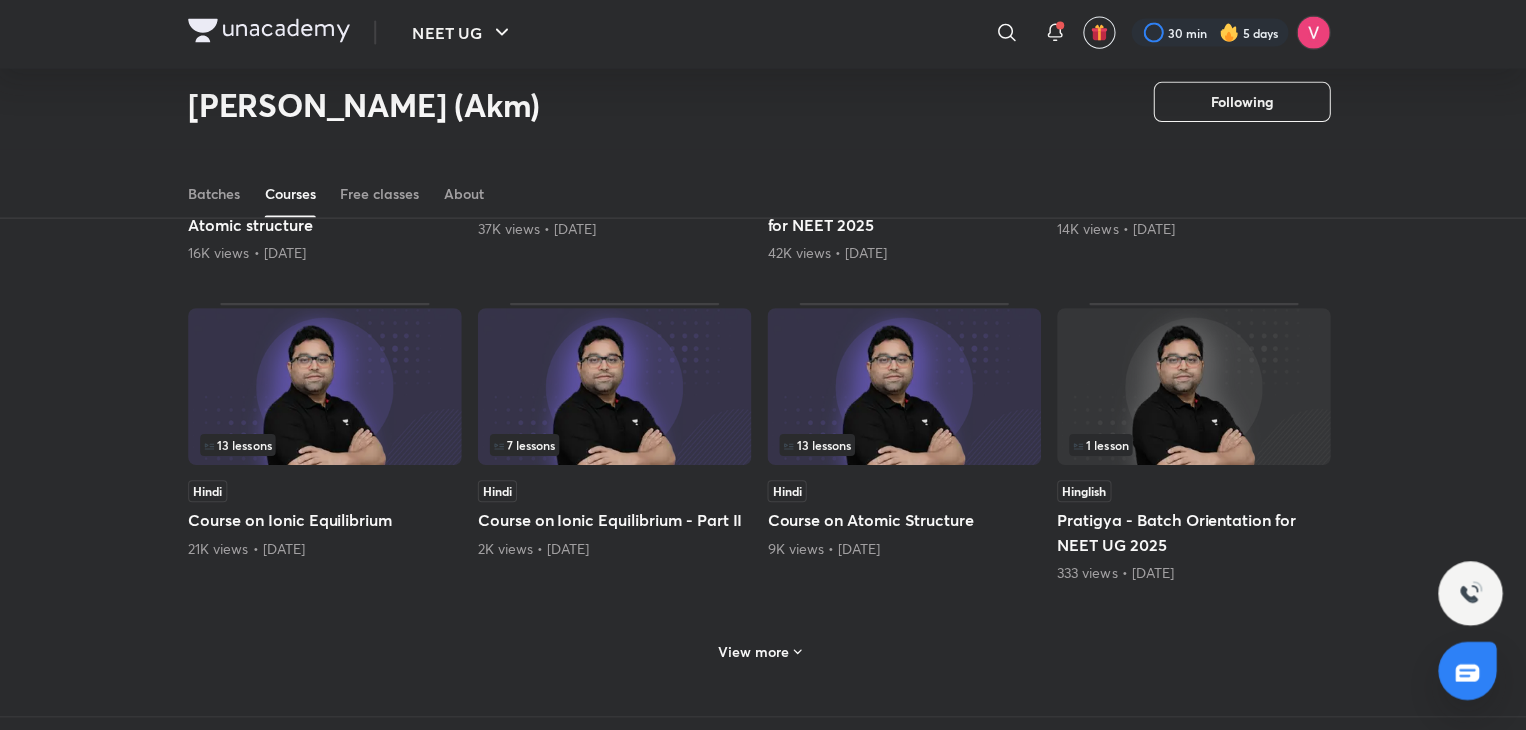 click 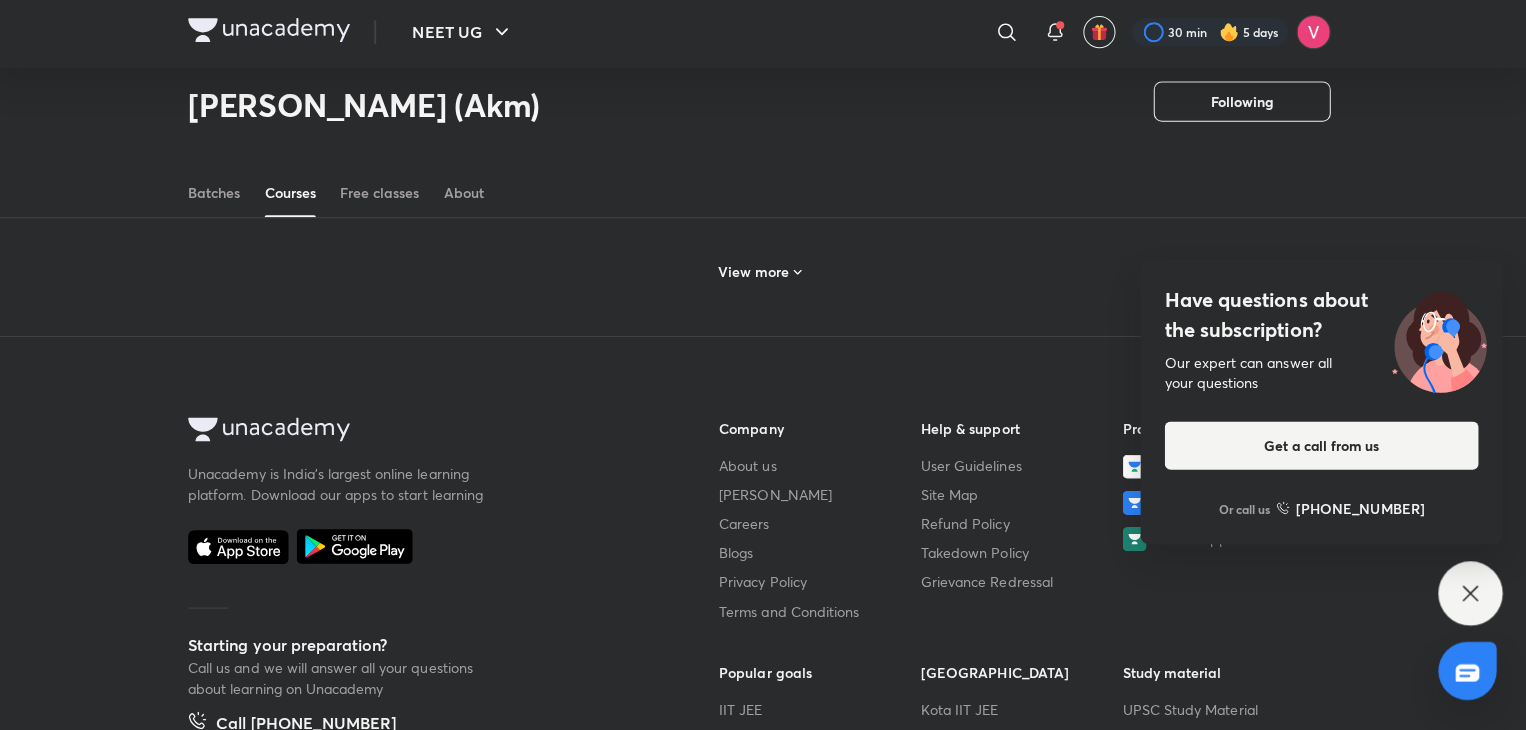 scroll, scrollTop: 2976, scrollLeft: 0, axis: vertical 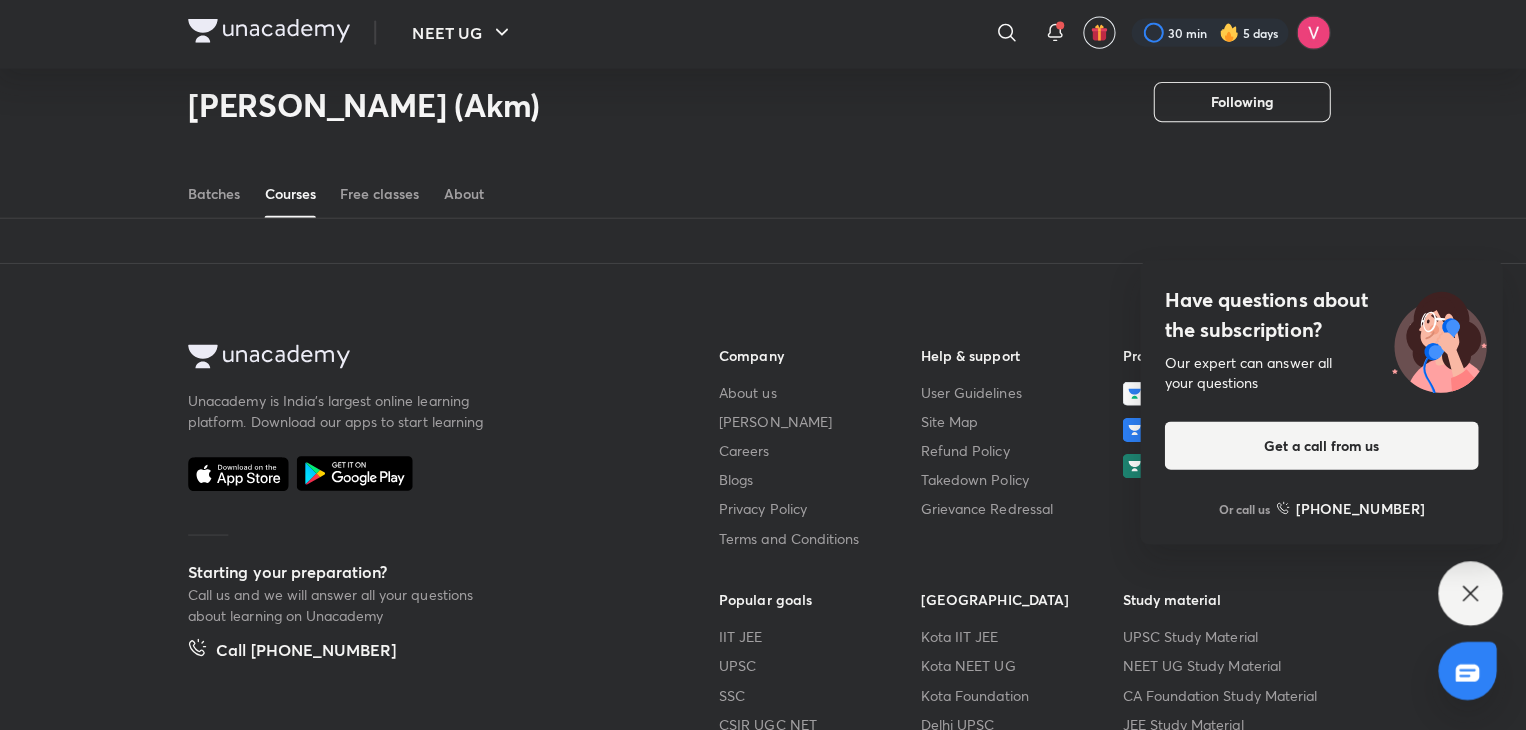click 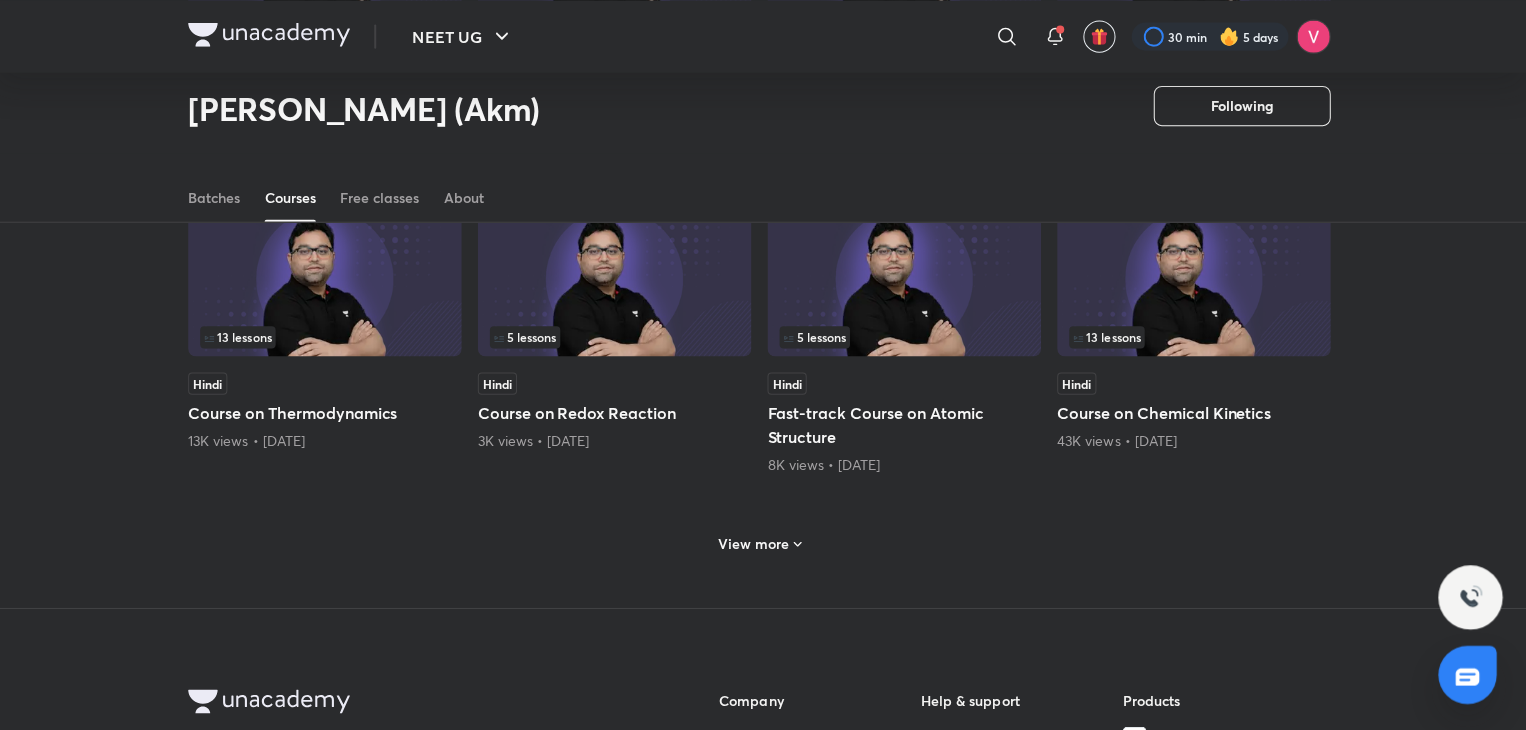 scroll, scrollTop: 2607, scrollLeft: 0, axis: vertical 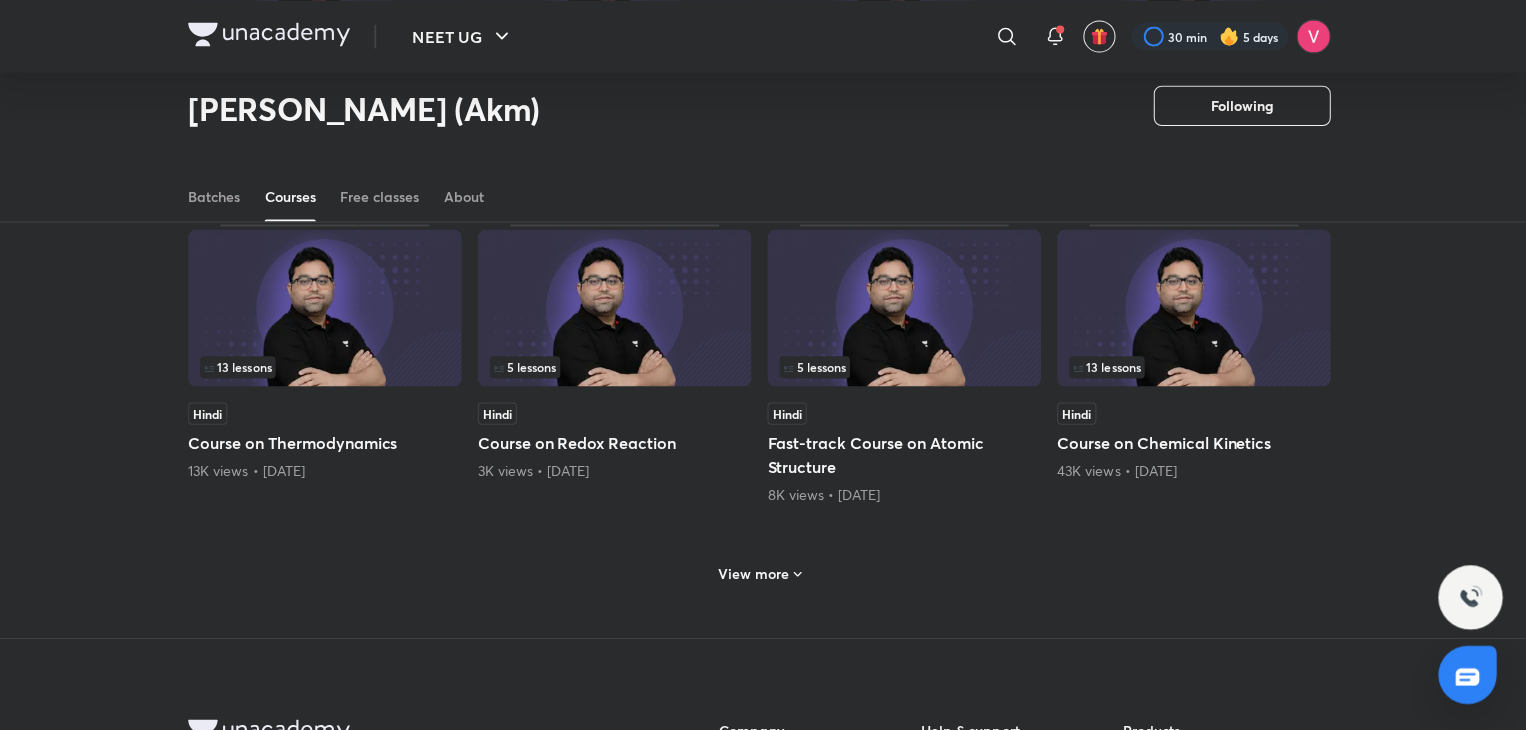click 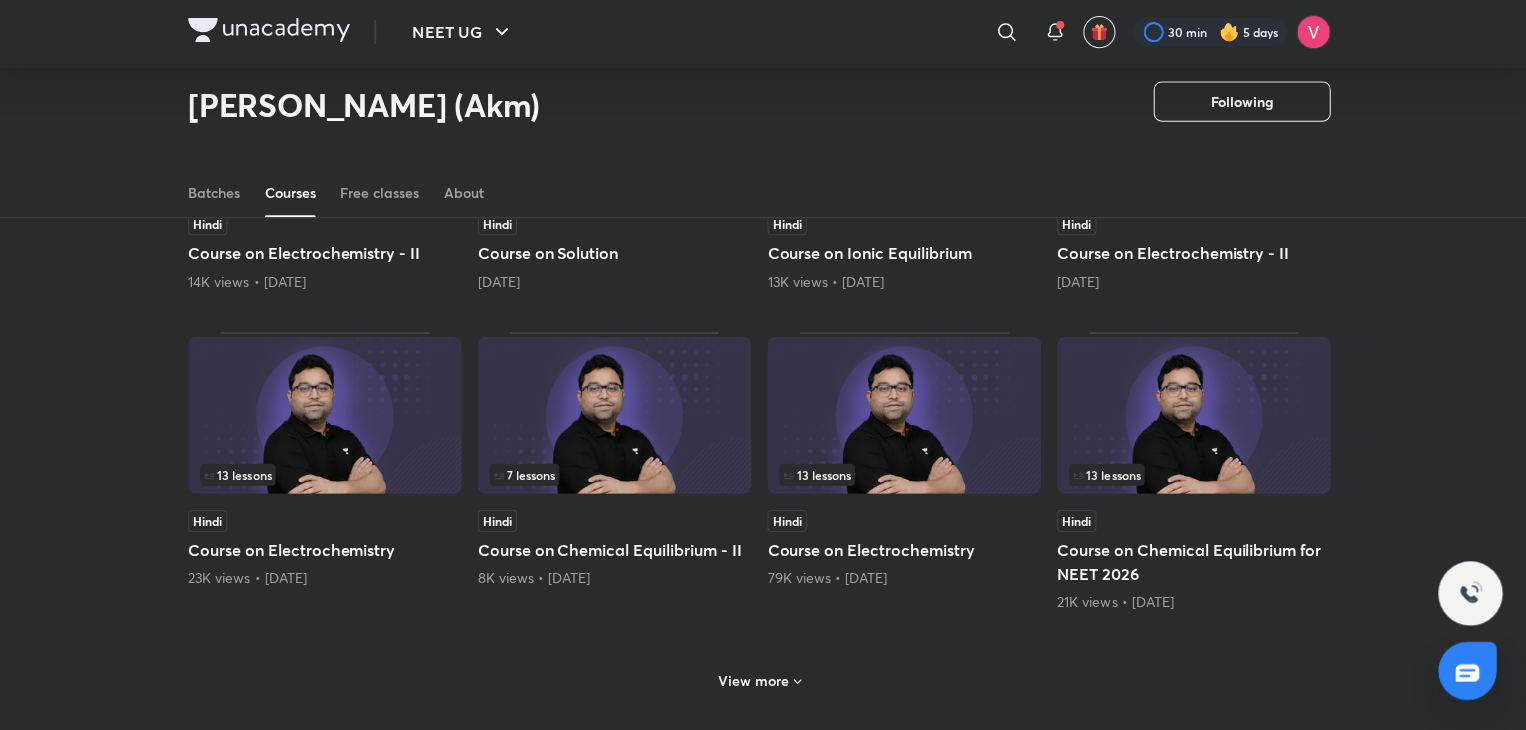 scroll, scrollTop: 3508, scrollLeft: 0, axis: vertical 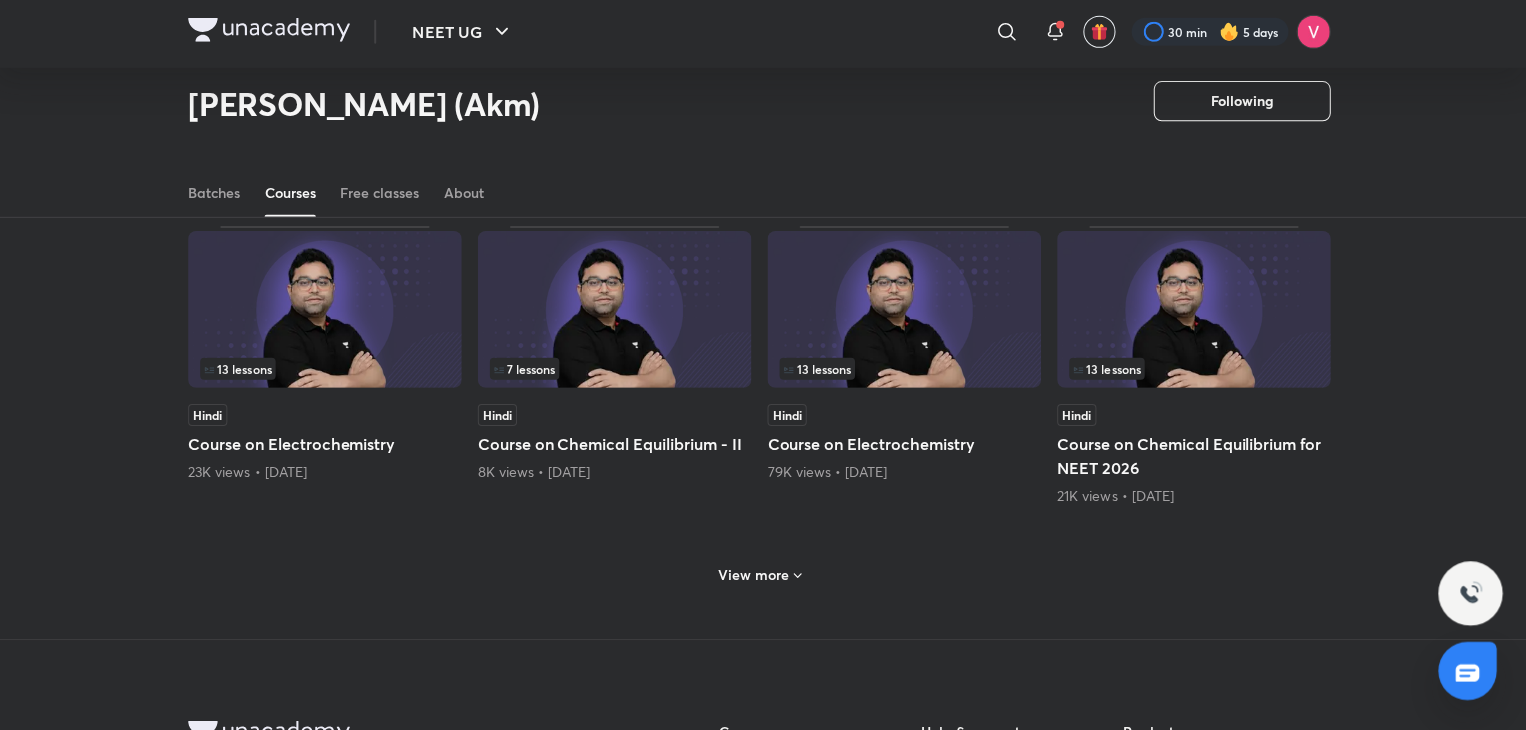 click 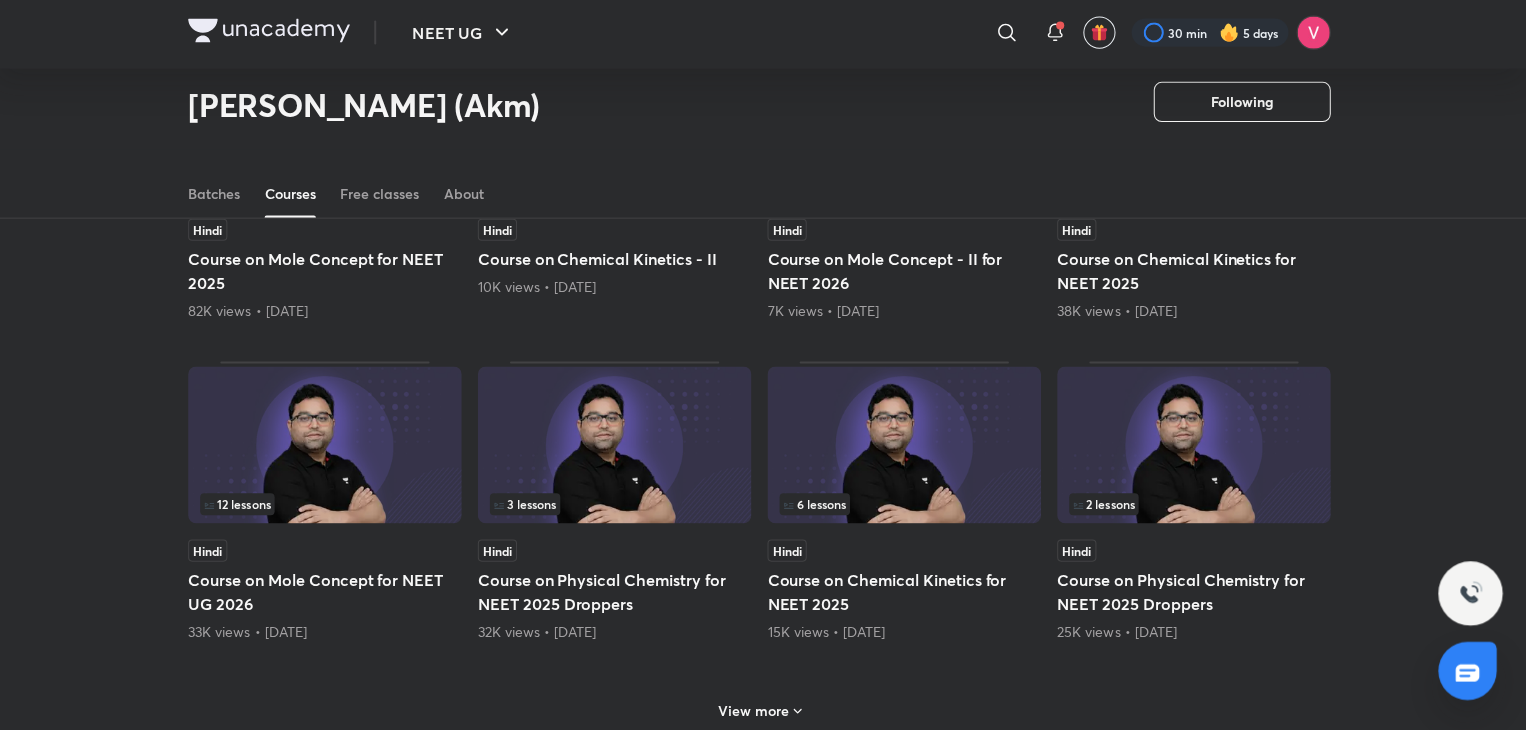 scroll, scrollTop: 3412, scrollLeft: 0, axis: vertical 